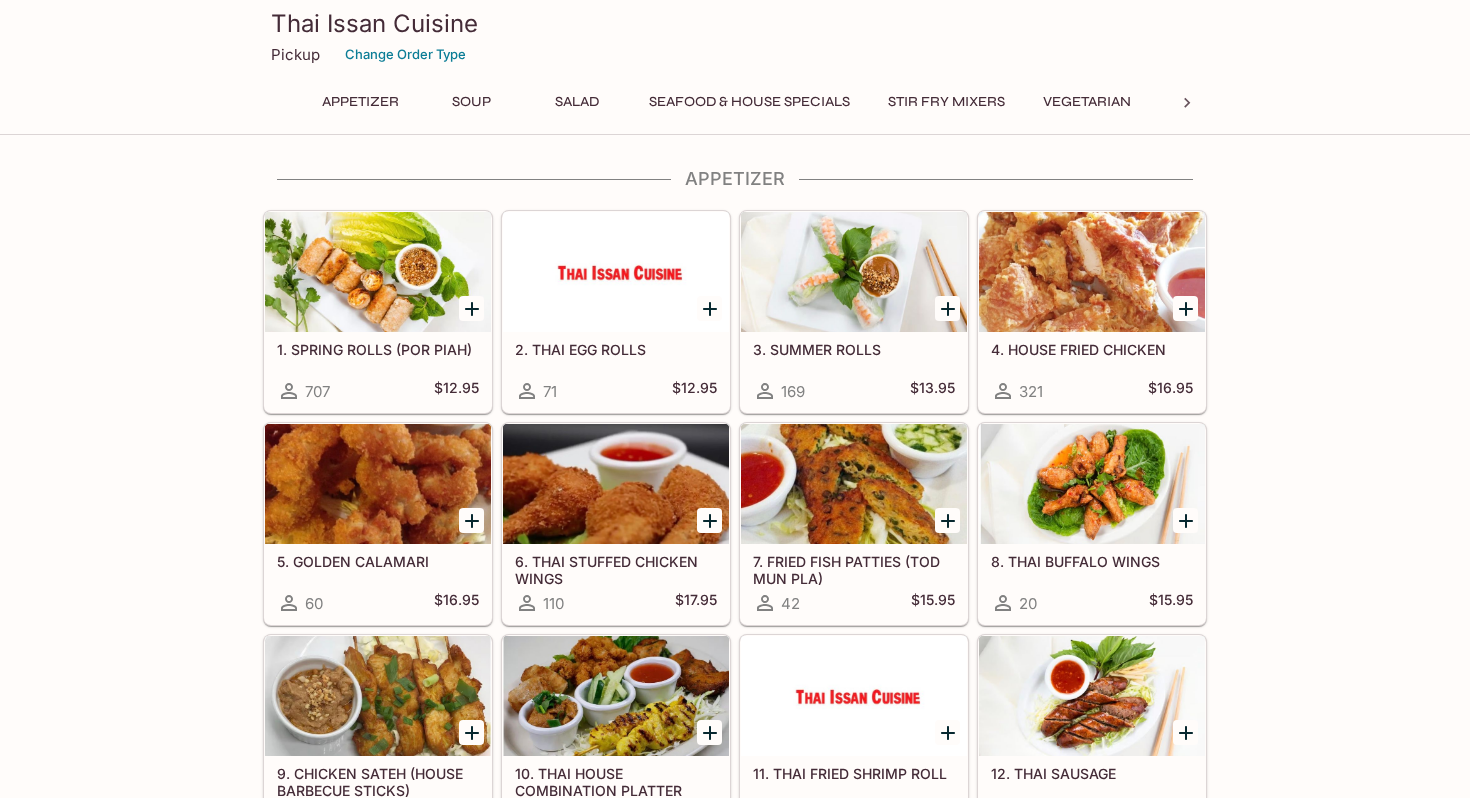 scroll, scrollTop: 0, scrollLeft: 0, axis: both 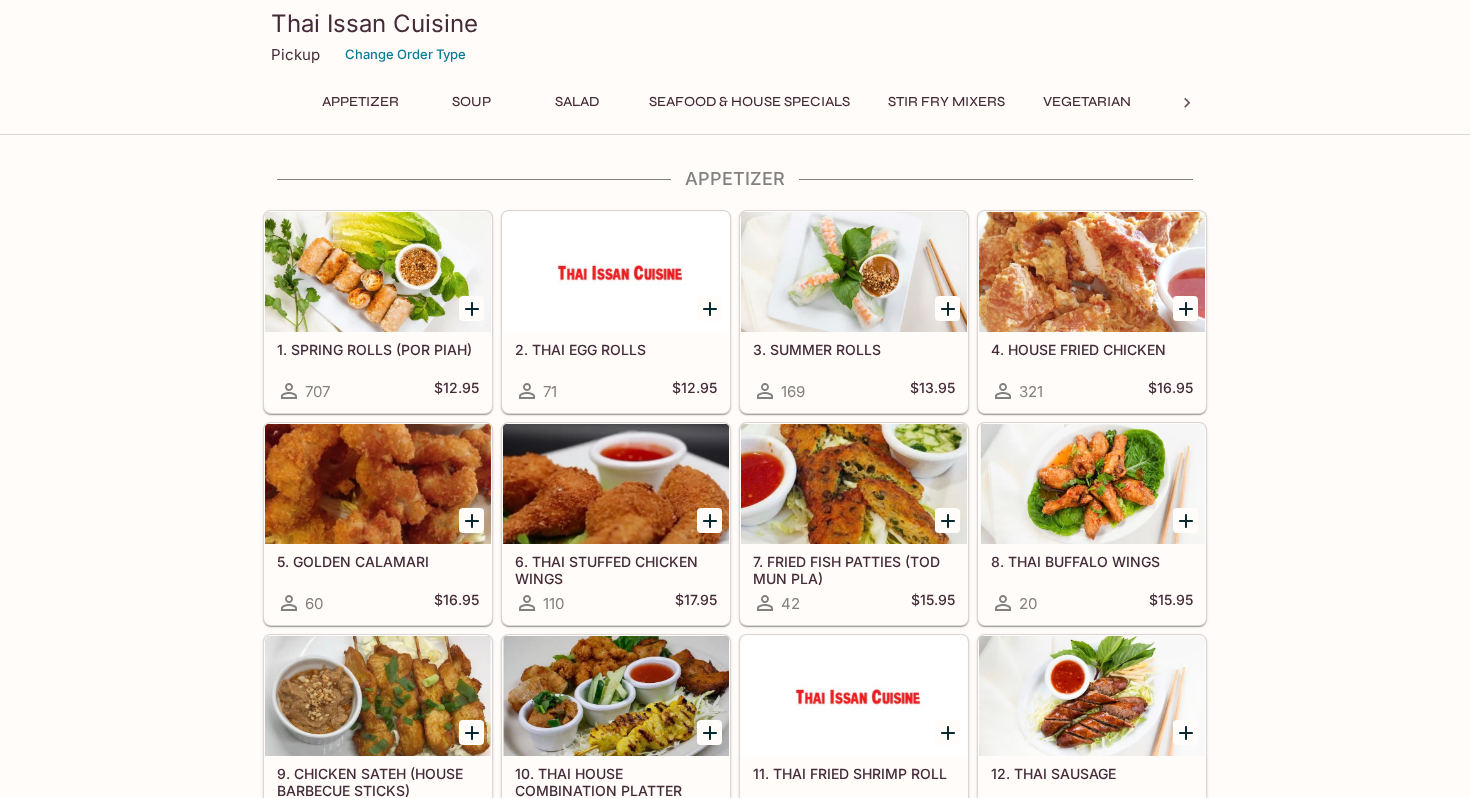 click 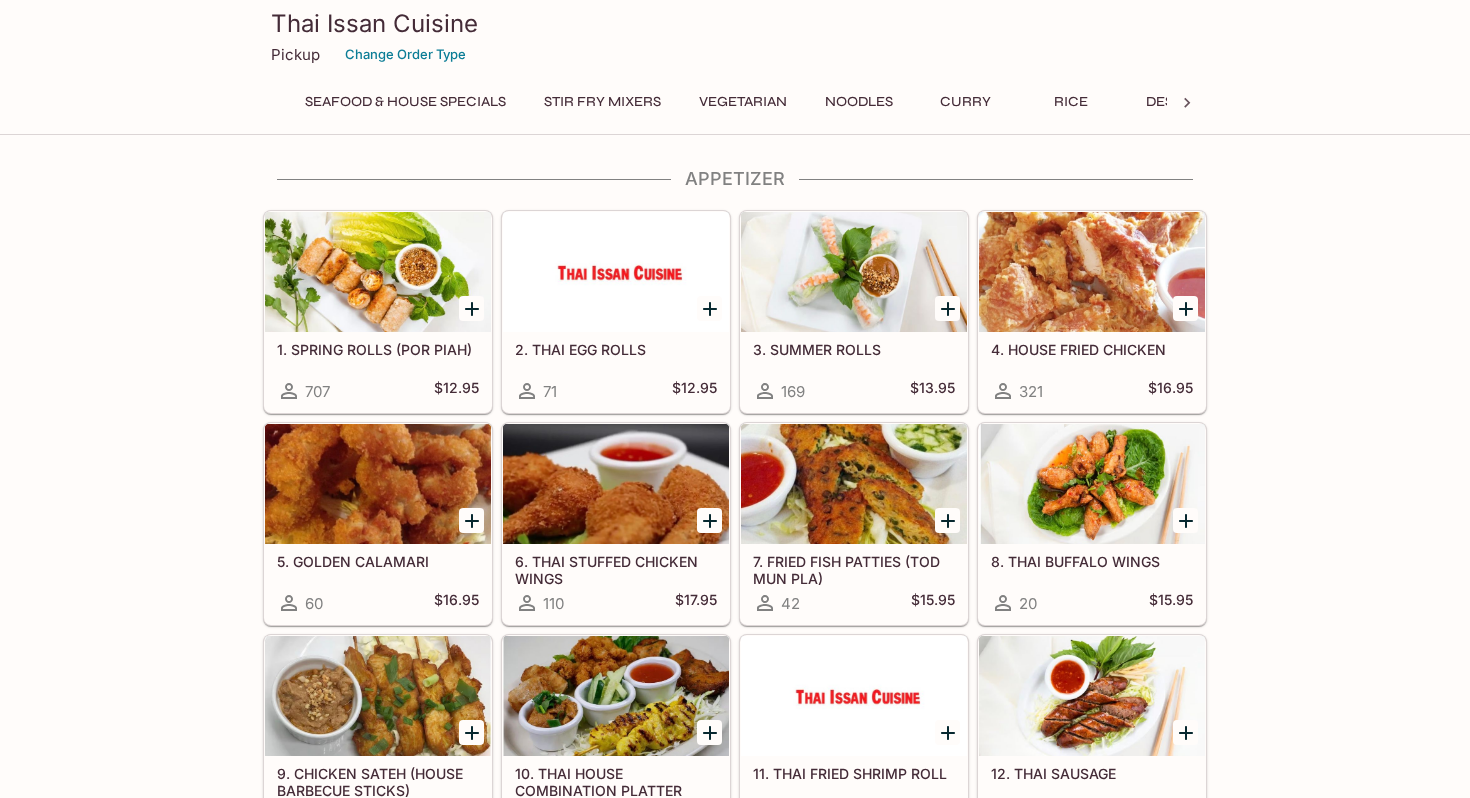 scroll, scrollTop: 0, scrollLeft: 528, axis: horizontal 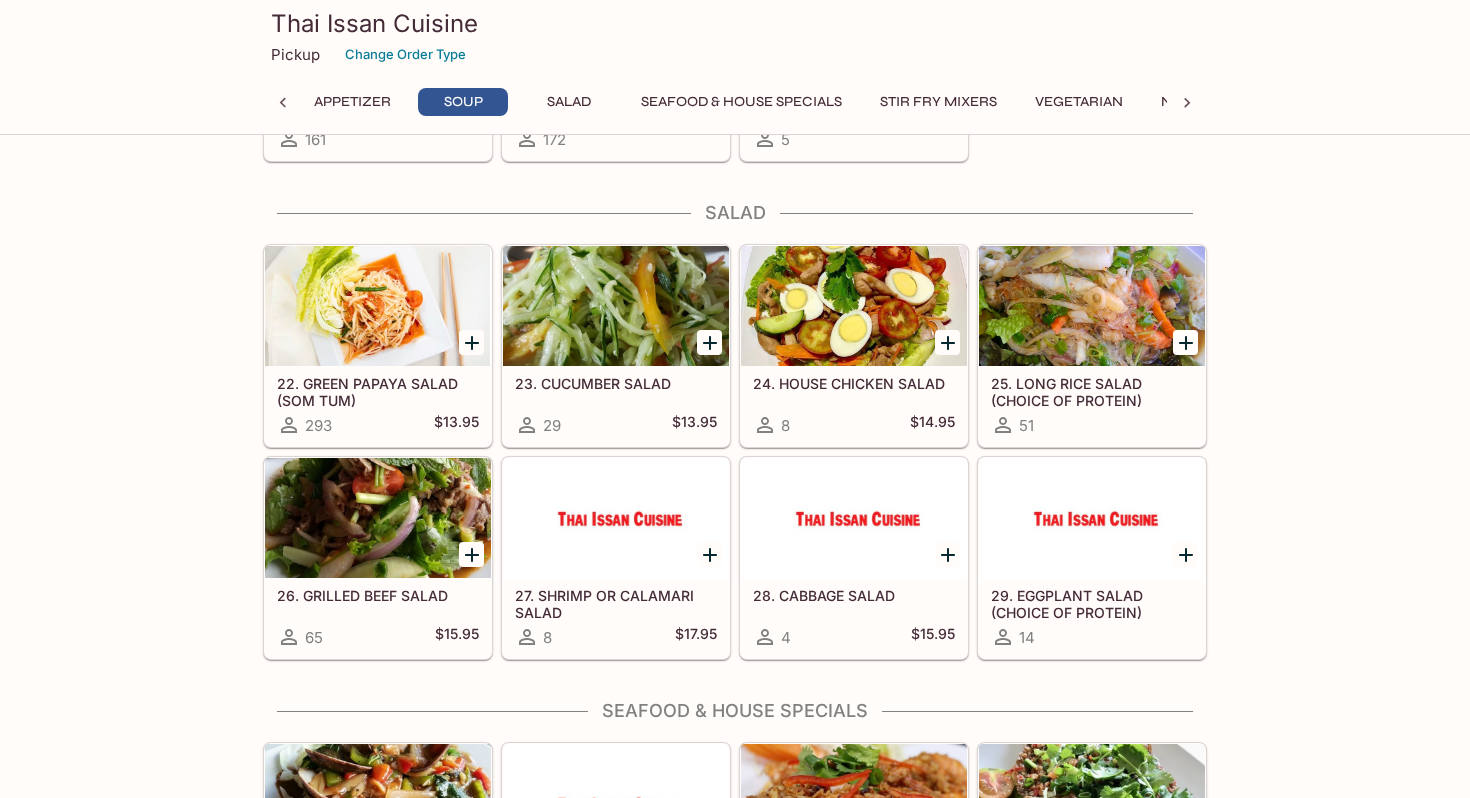 click at bounding box center [1187, 103] 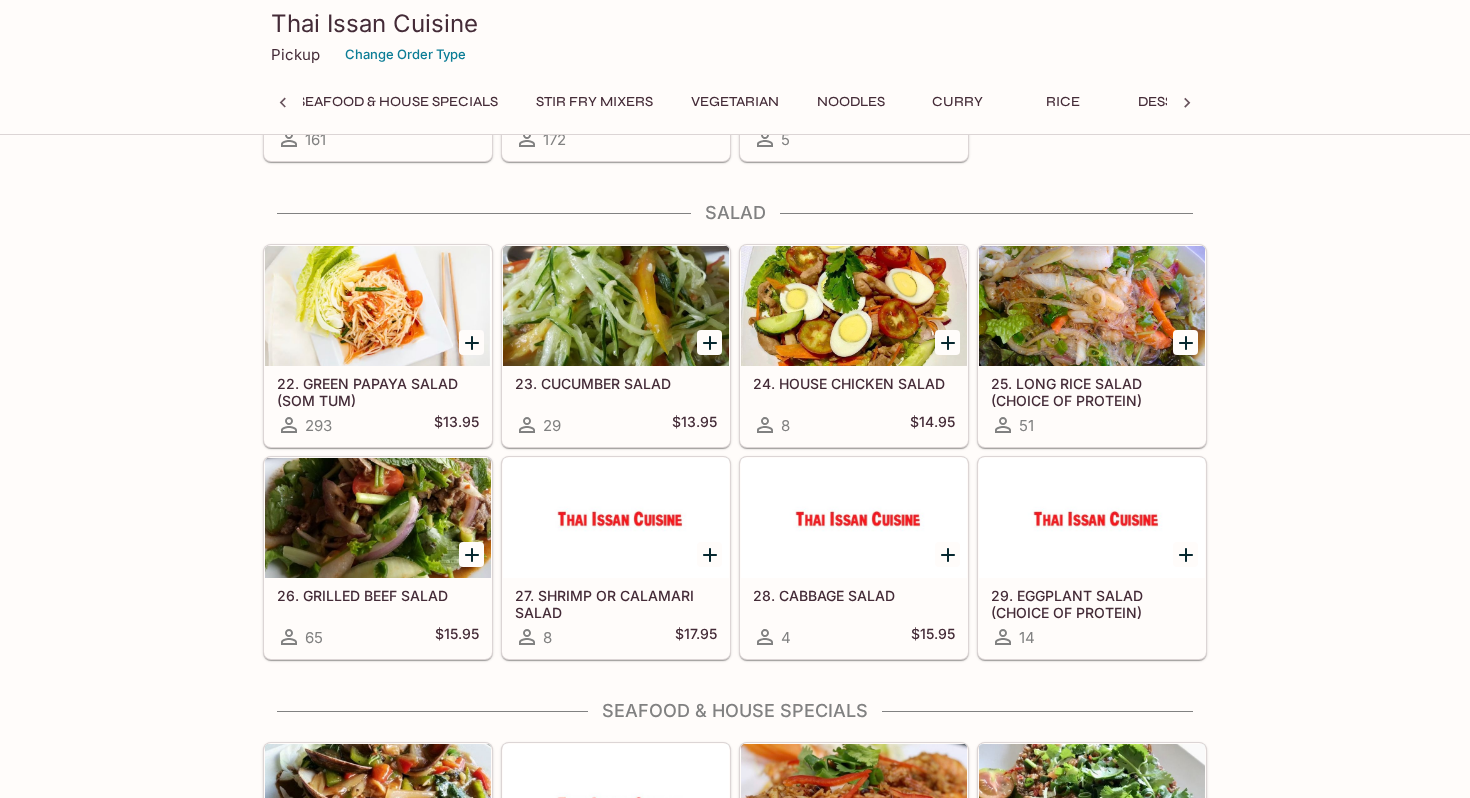 scroll, scrollTop: 0, scrollLeft: 528, axis: horizontal 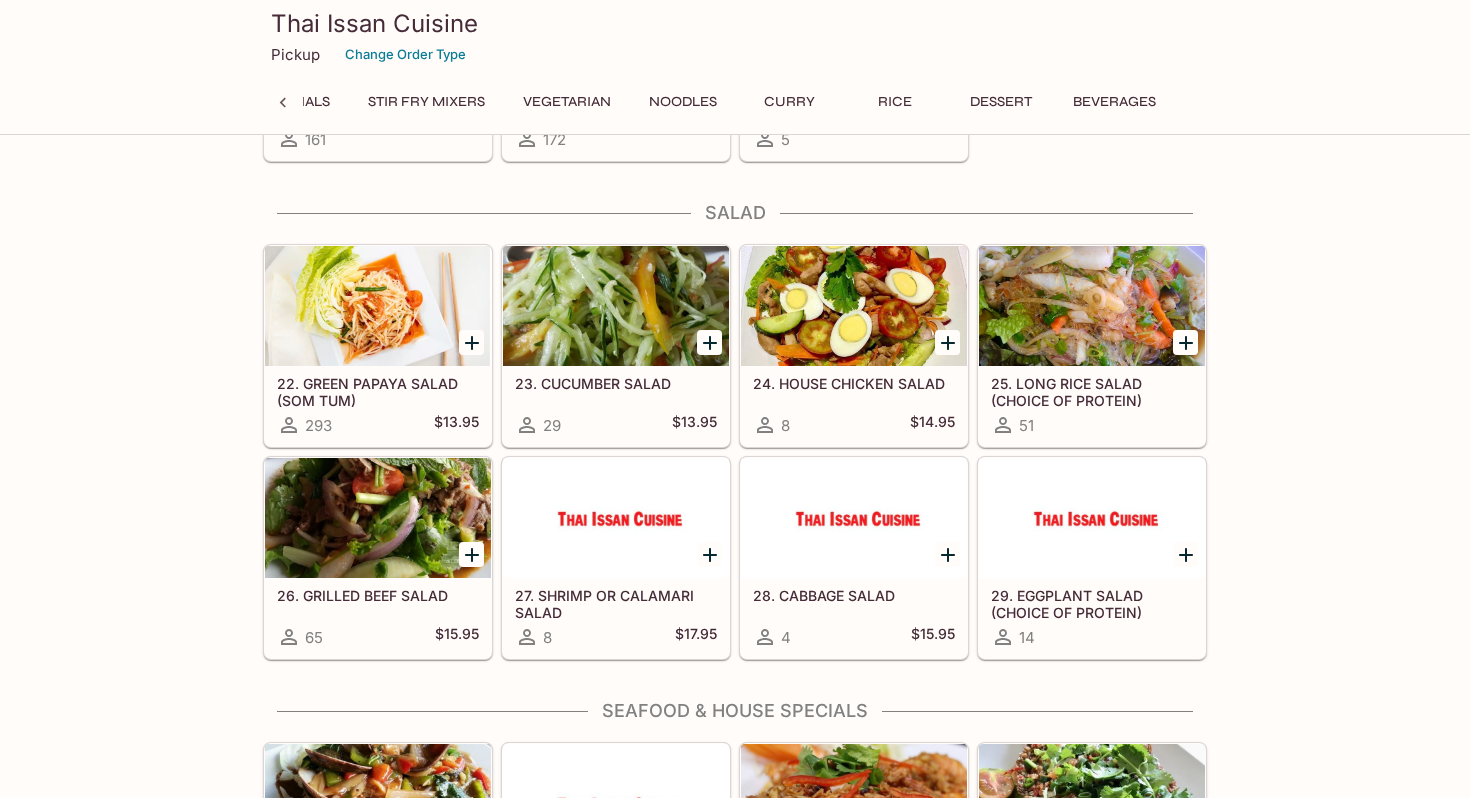 click on "Curry" at bounding box center (789, 102) 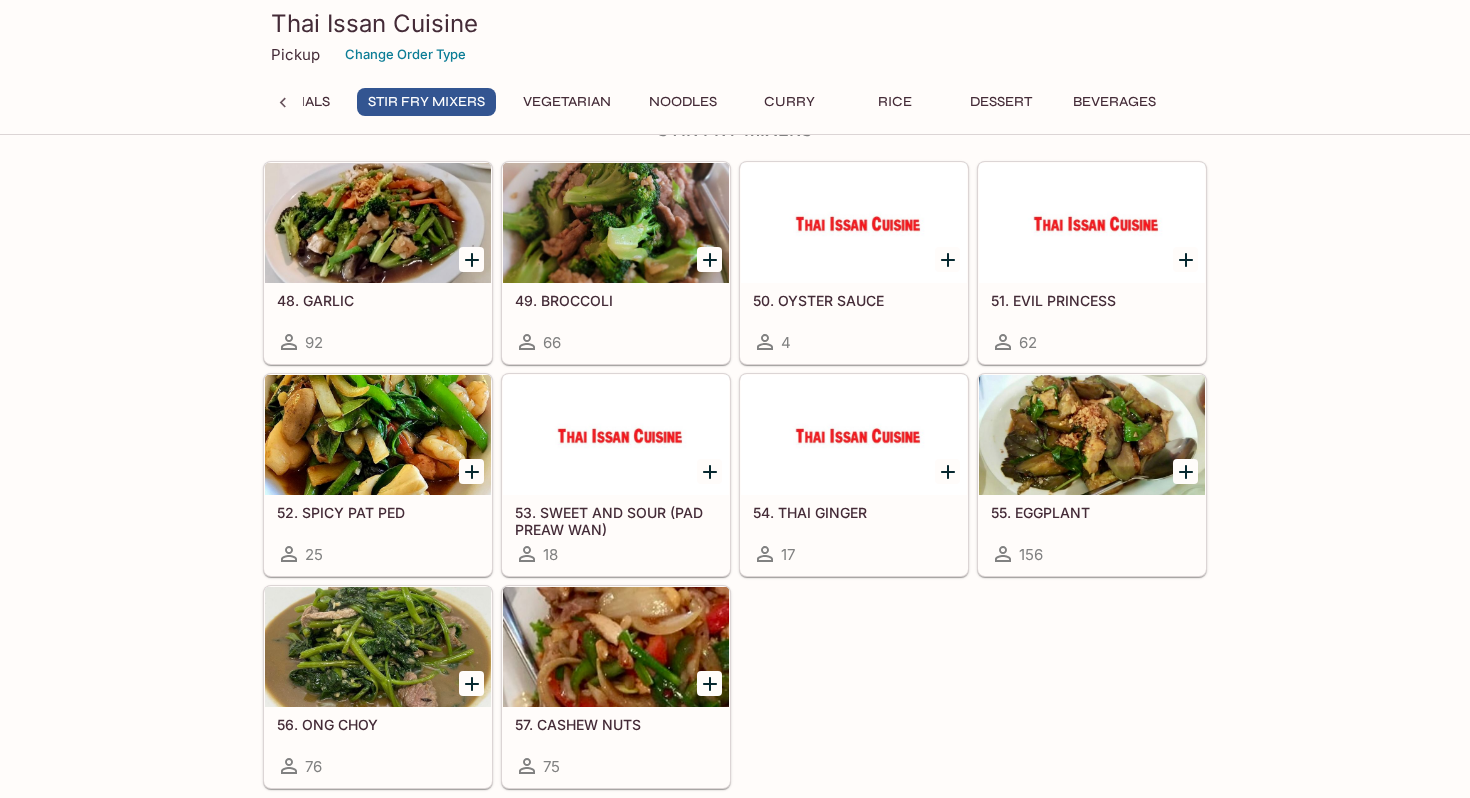scroll, scrollTop: 2232, scrollLeft: 0, axis: vertical 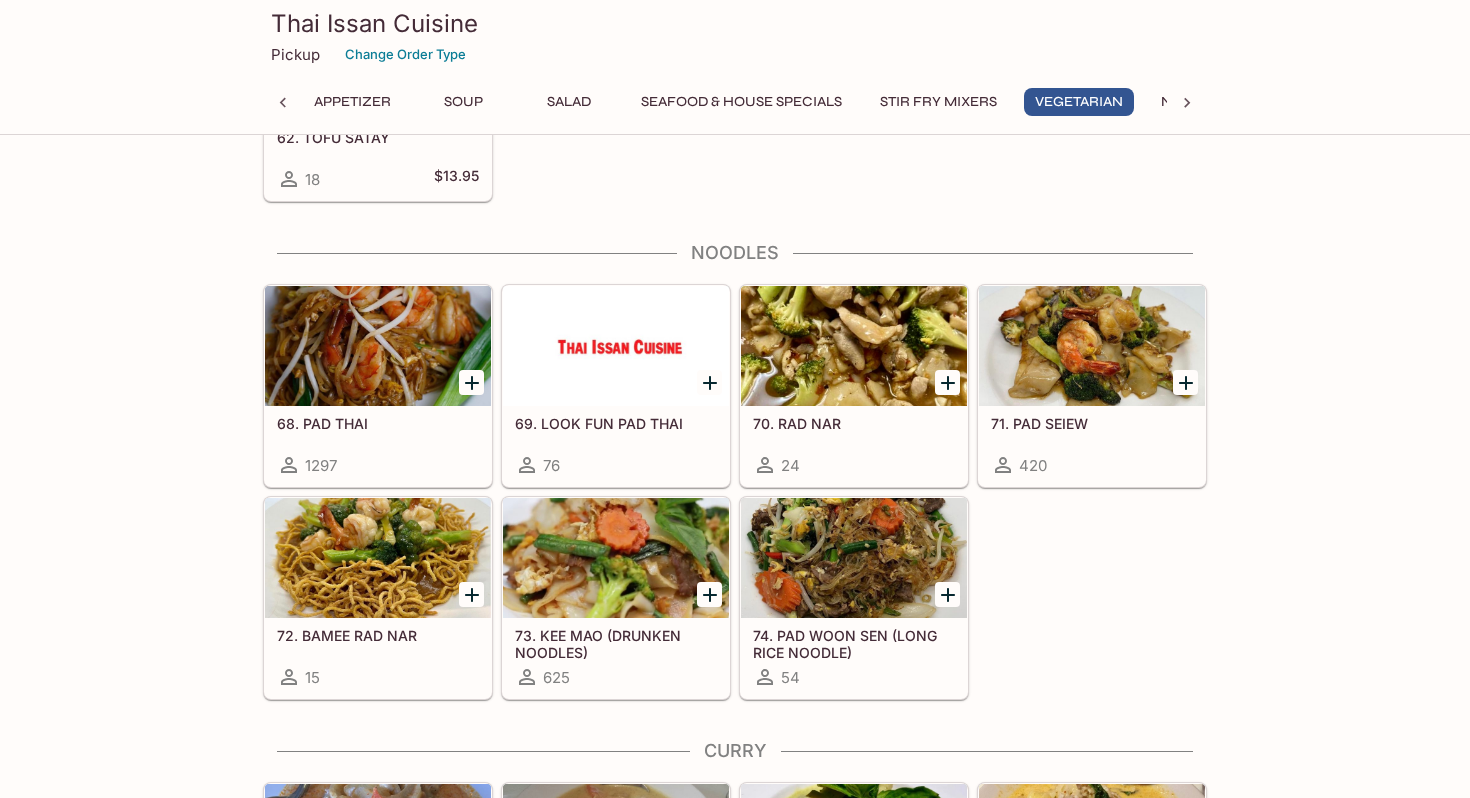 click 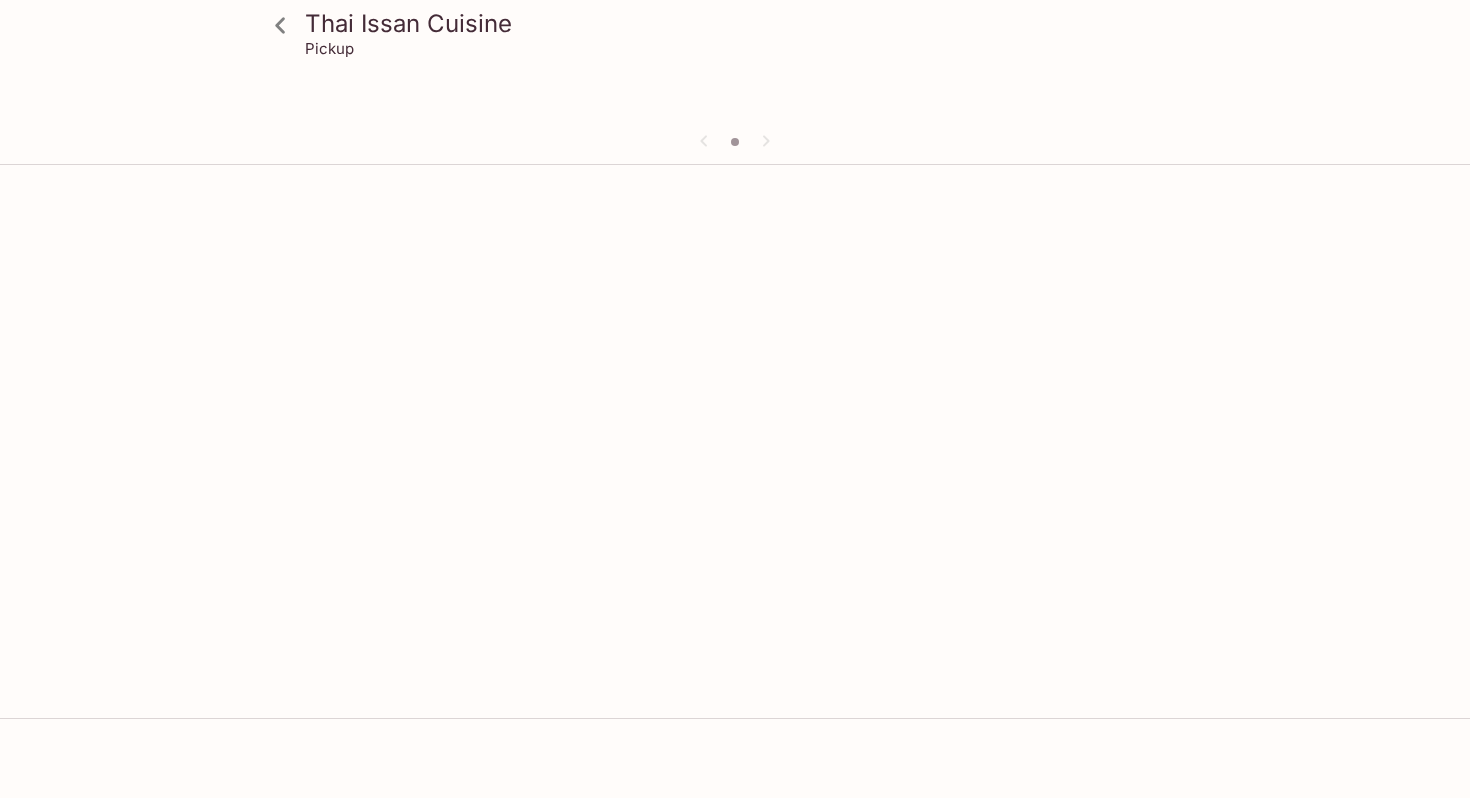 scroll, scrollTop: 0, scrollLeft: 0, axis: both 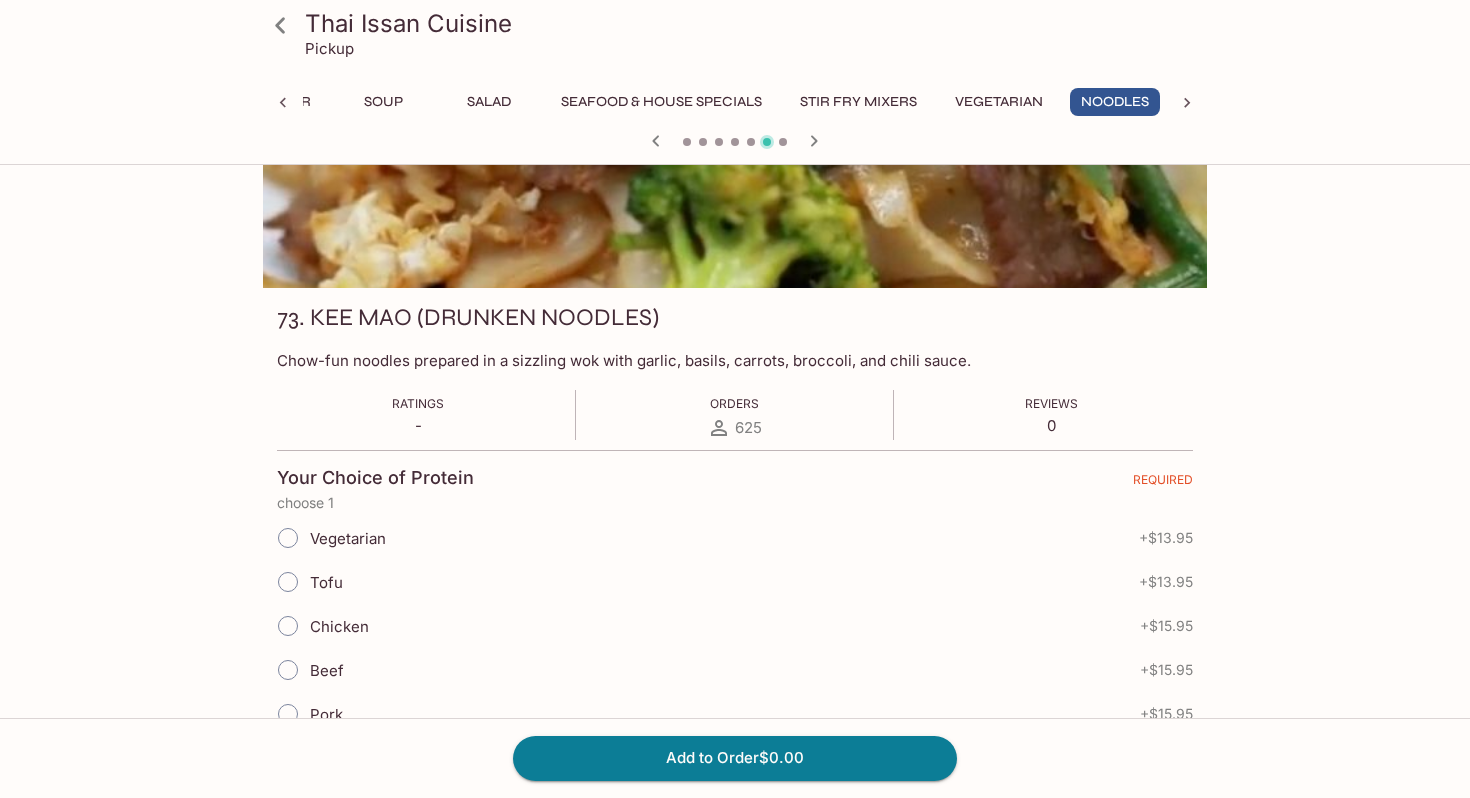 click on "Tofu" at bounding box center [288, 582] 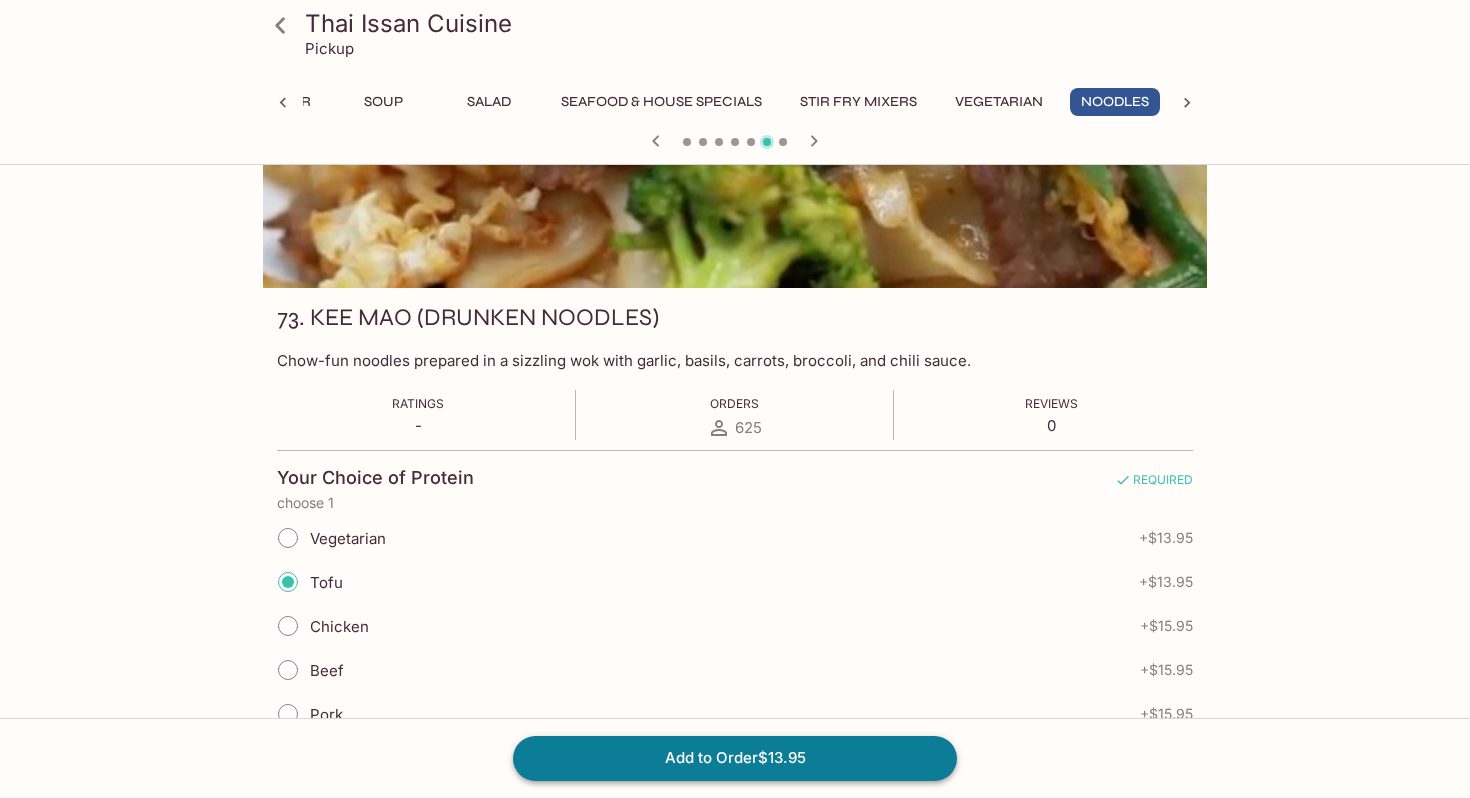 click on "Add to Order  $13.95" at bounding box center [735, 758] 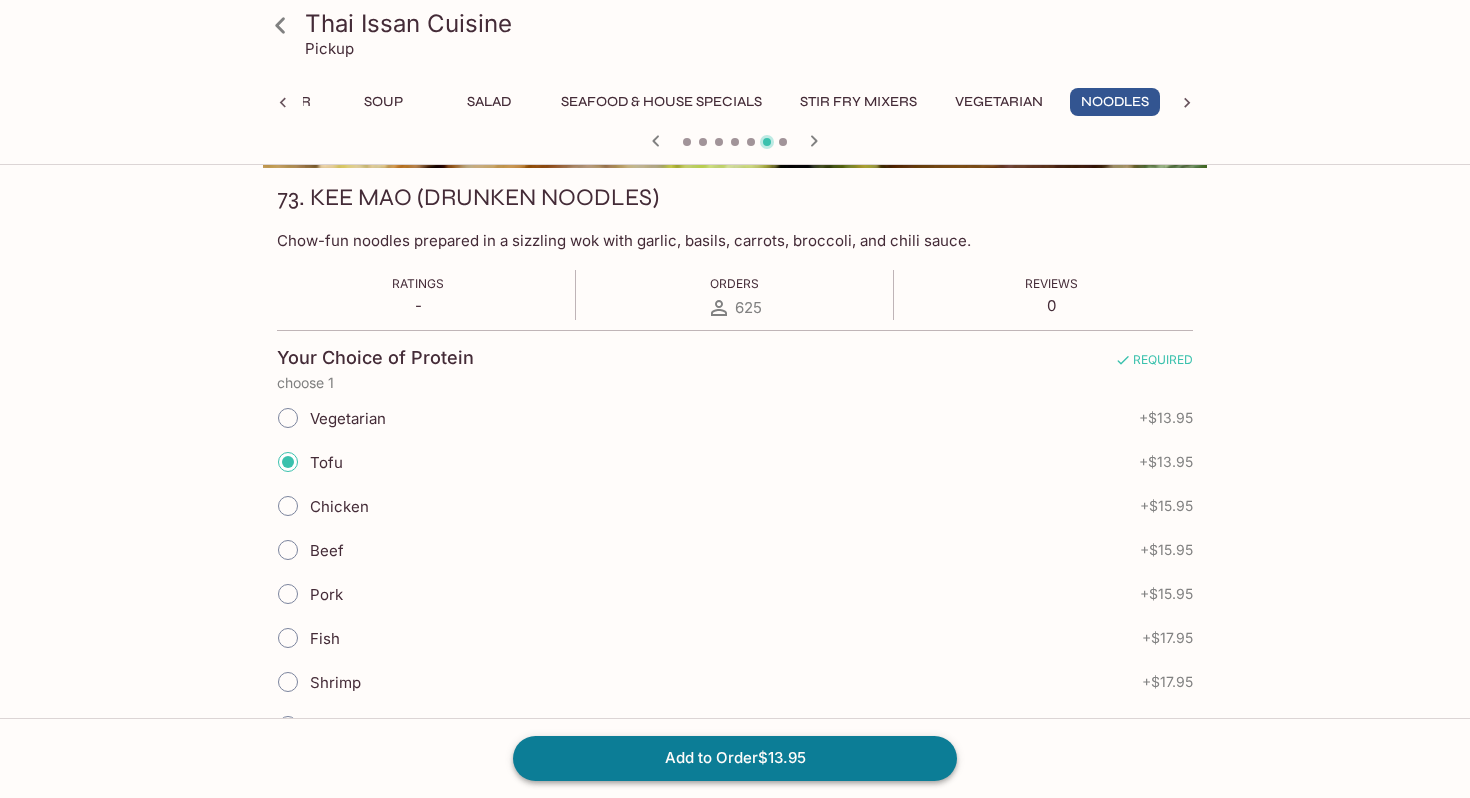 scroll, scrollTop: 273, scrollLeft: 0, axis: vertical 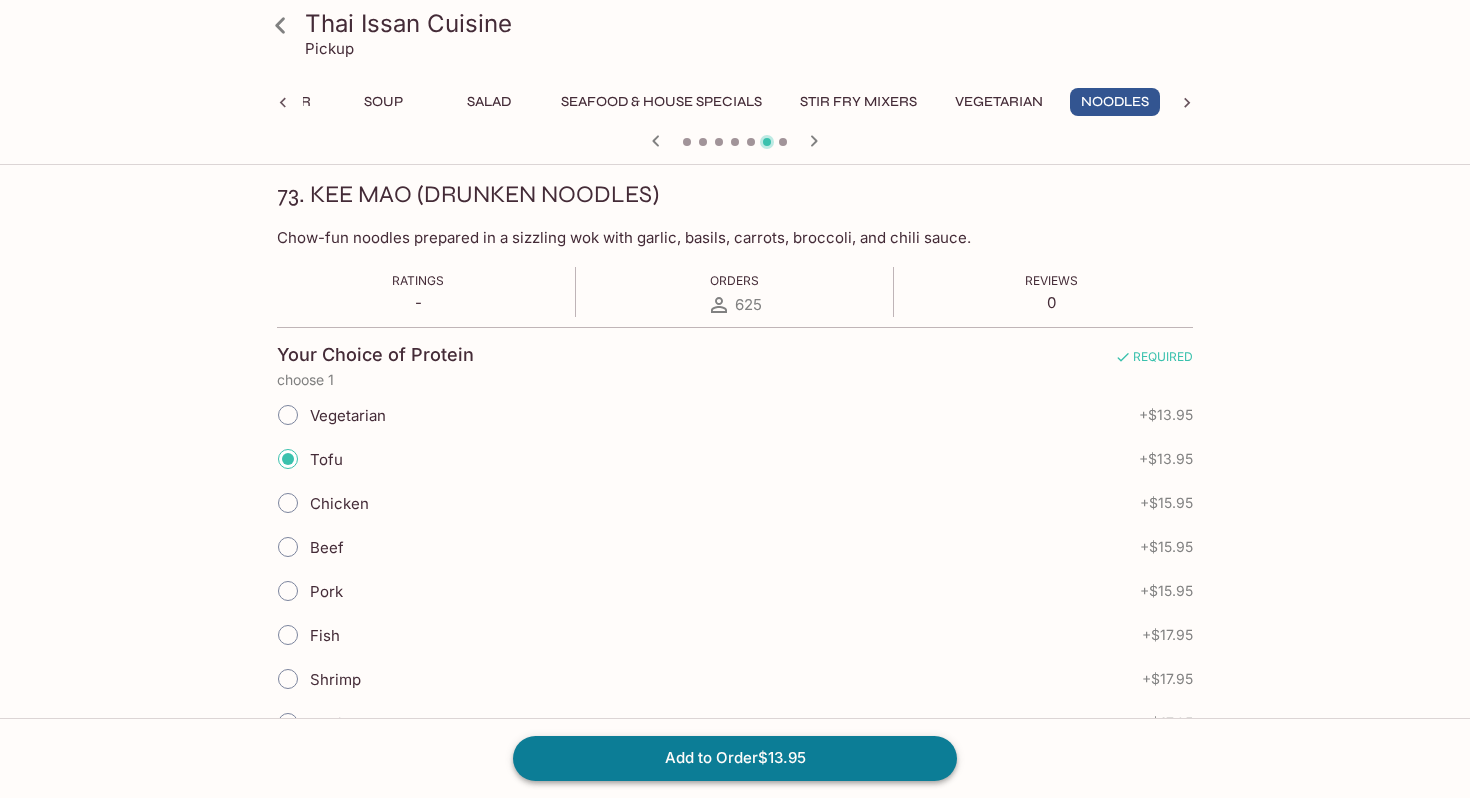 click on "Add to Order  $13.95" at bounding box center [735, 758] 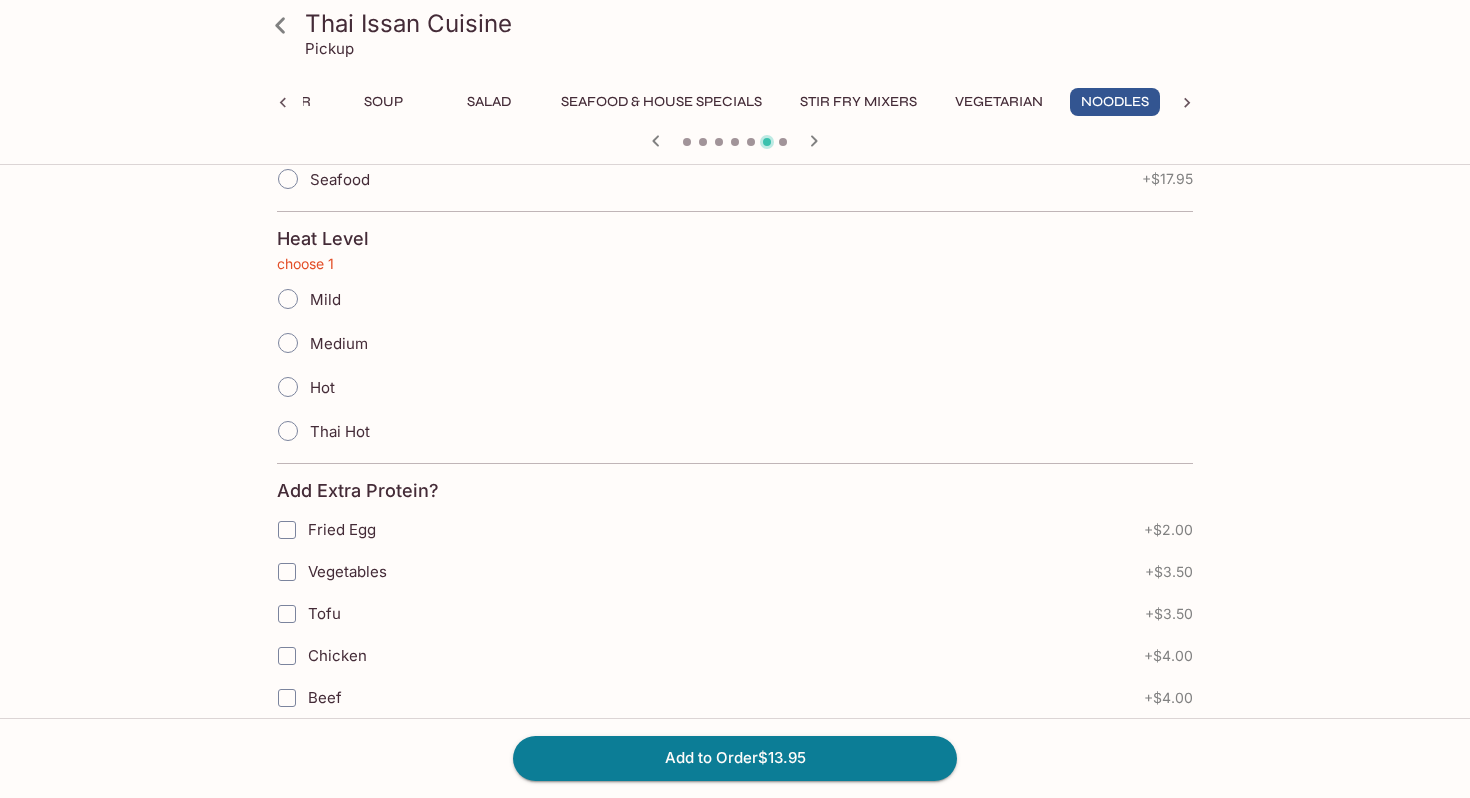 scroll, scrollTop: 661, scrollLeft: 0, axis: vertical 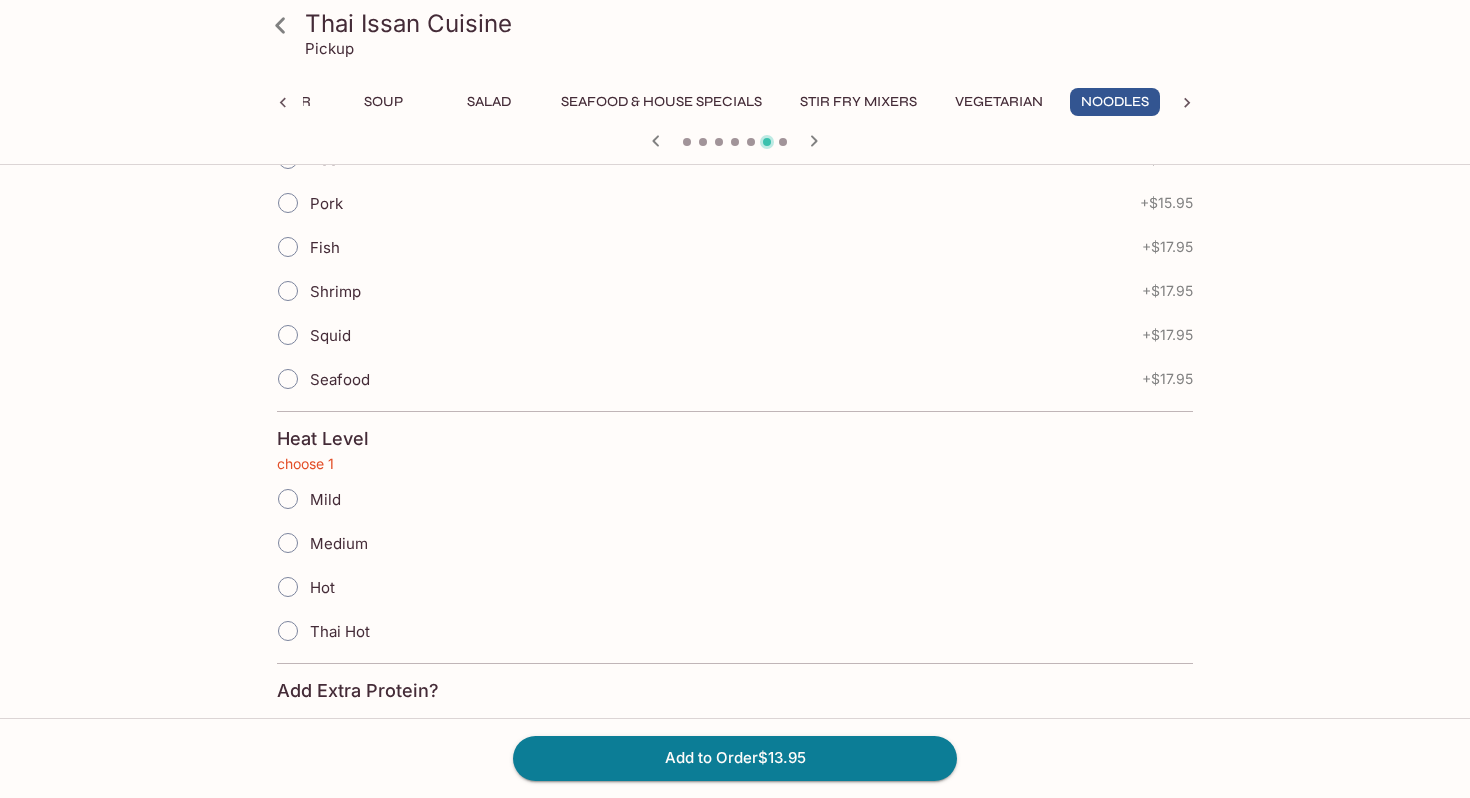 click on "Mild" at bounding box center [288, 499] 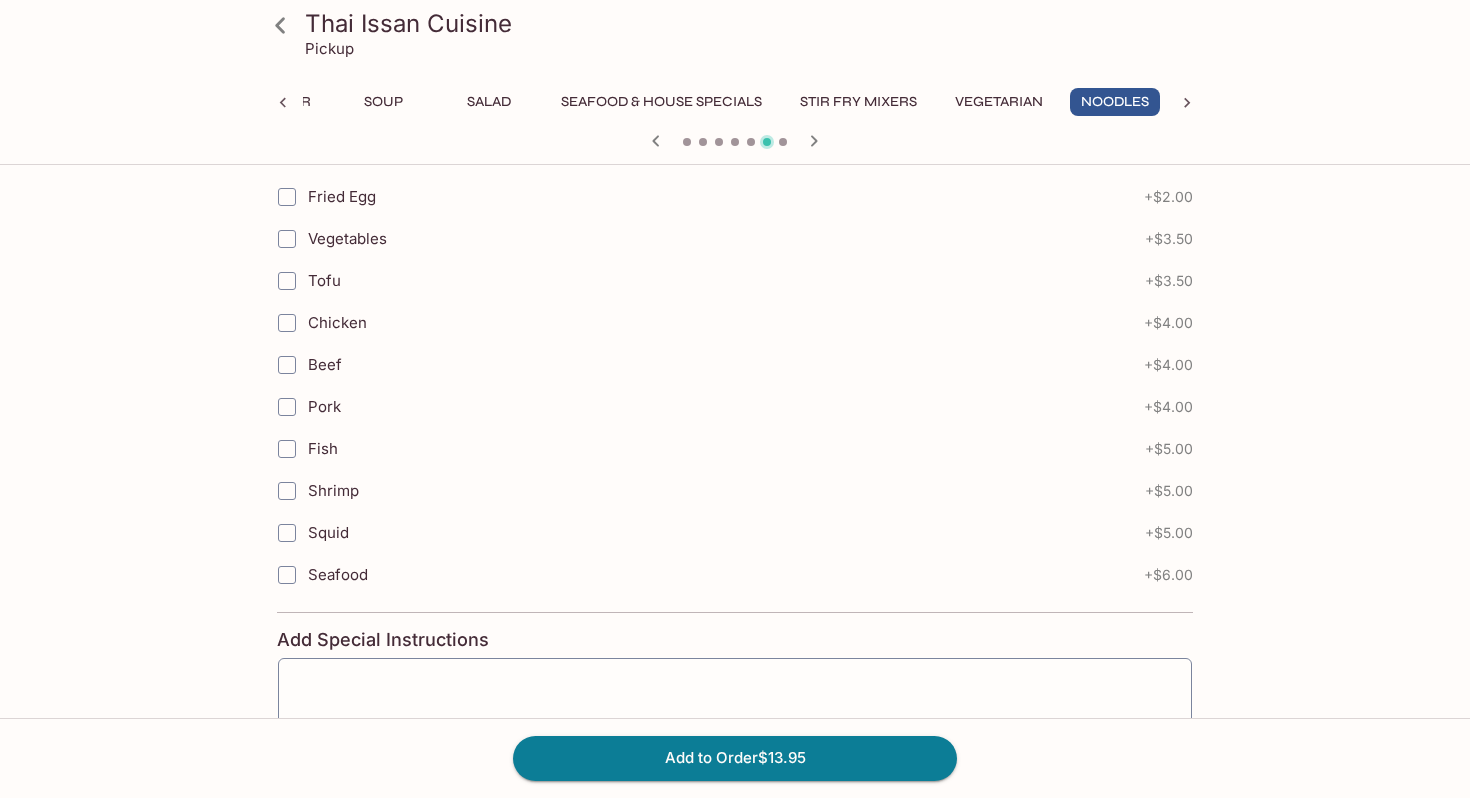 scroll, scrollTop: 1351, scrollLeft: 0, axis: vertical 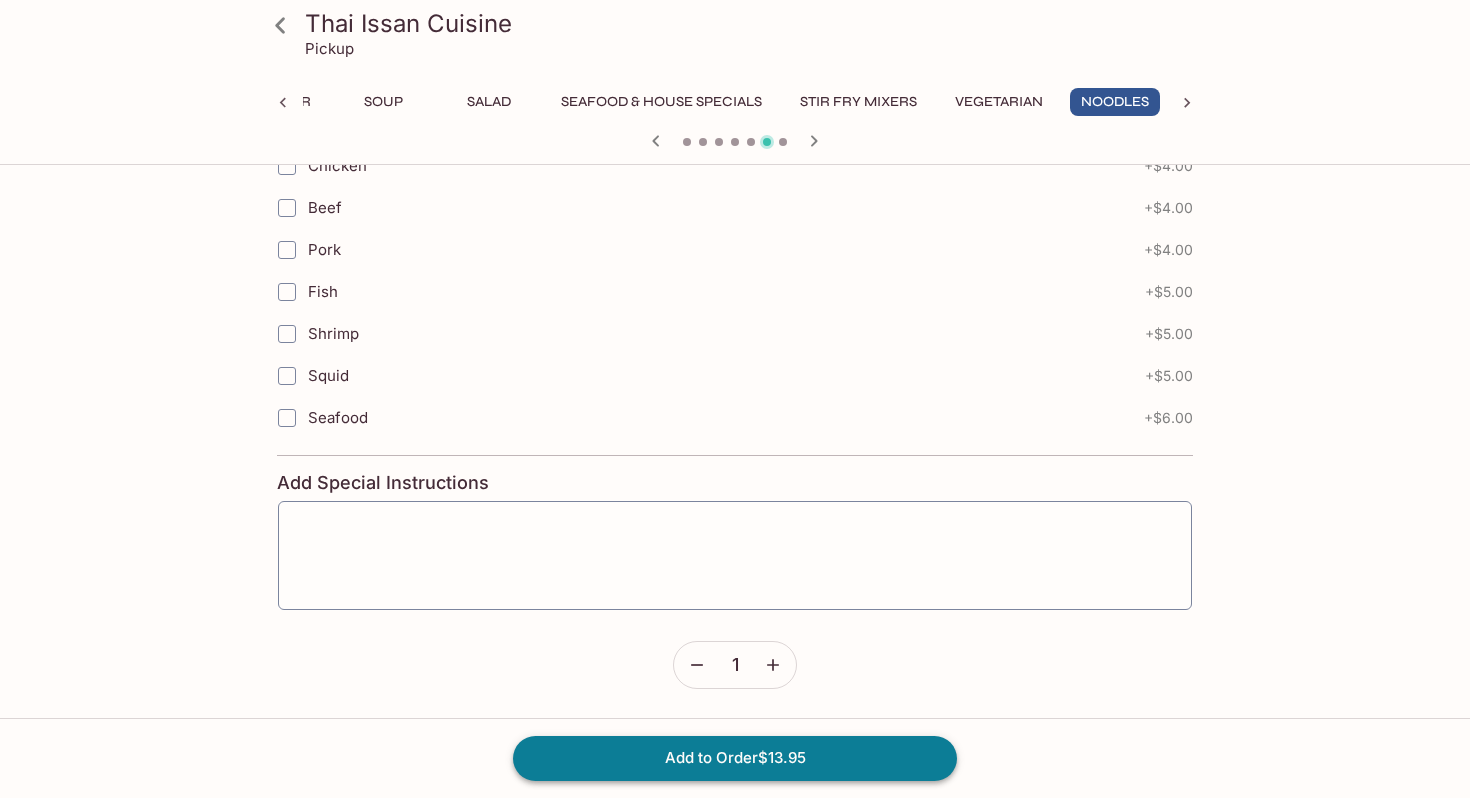 click on "Add to Order  $13.95" at bounding box center [735, 758] 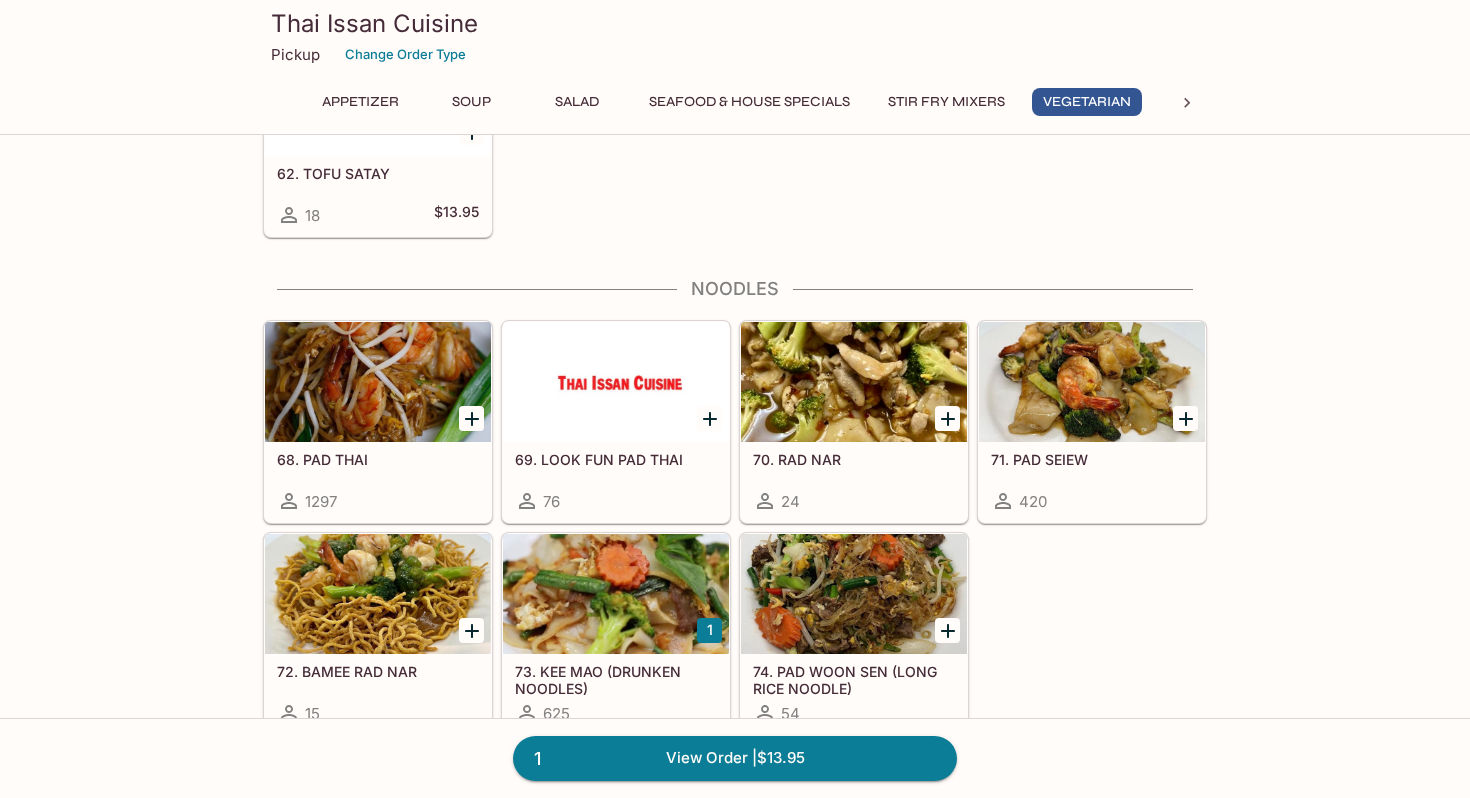 scroll, scrollTop: 3708, scrollLeft: 0, axis: vertical 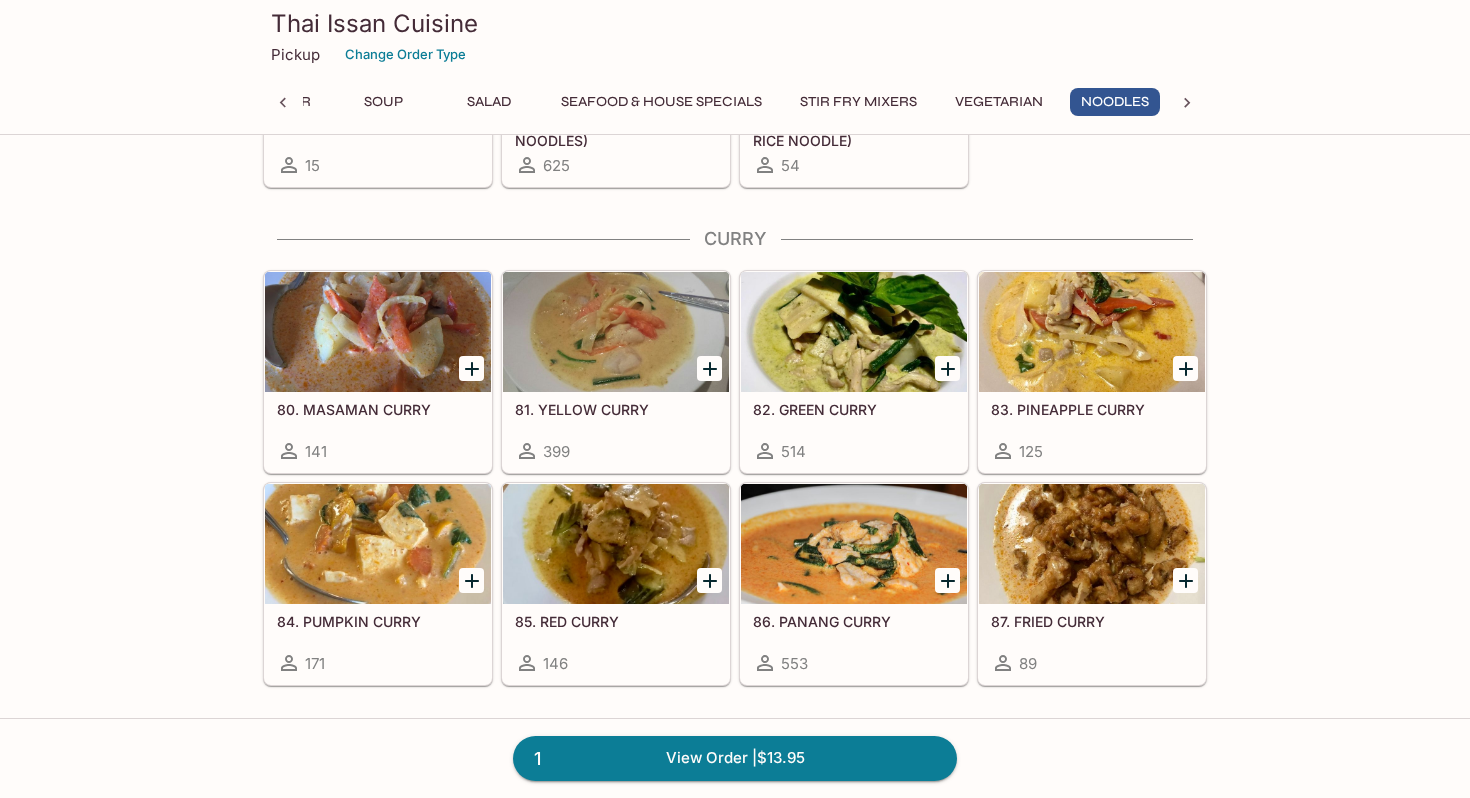 click 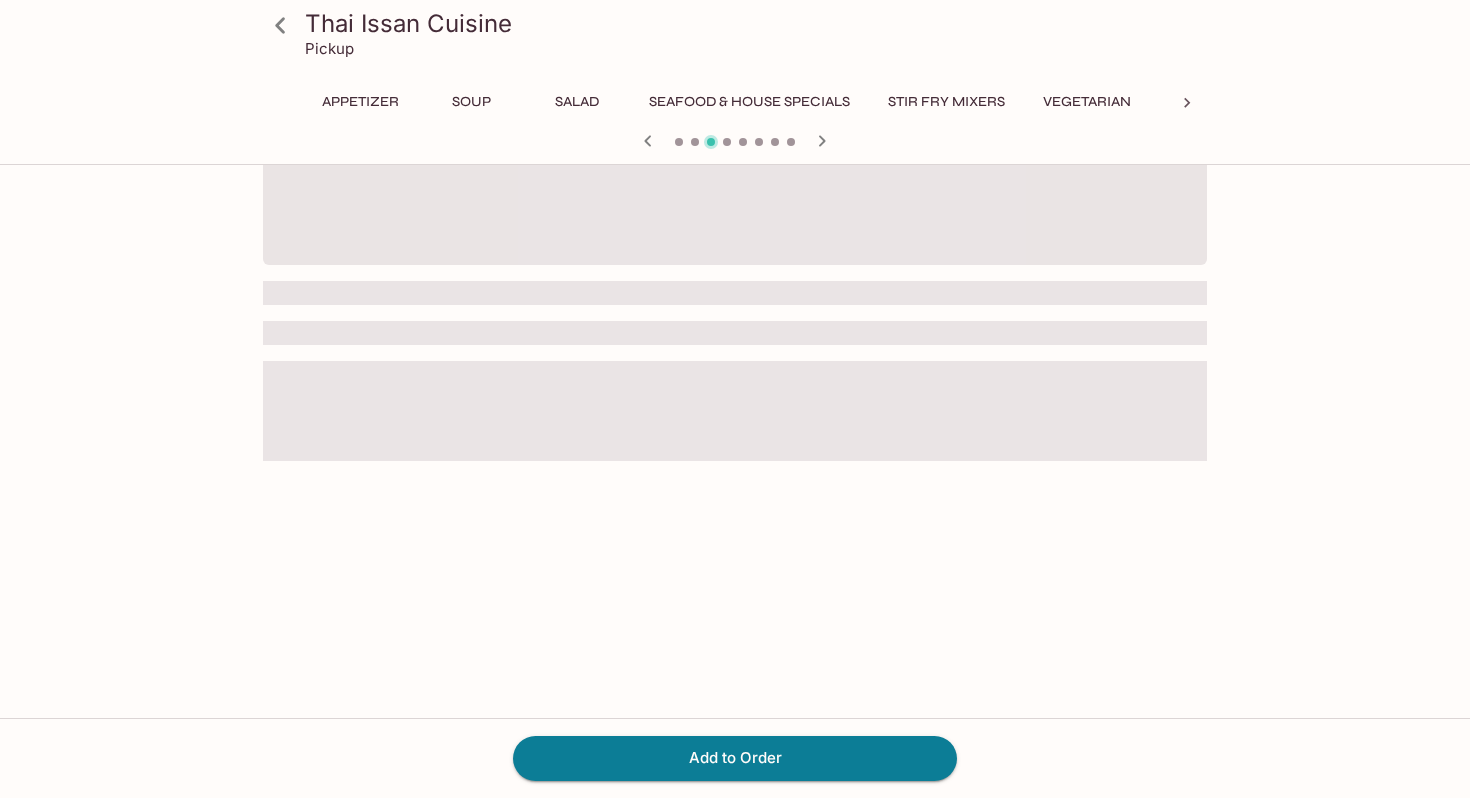 scroll, scrollTop: 0, scrollLeft: 0, axis: both 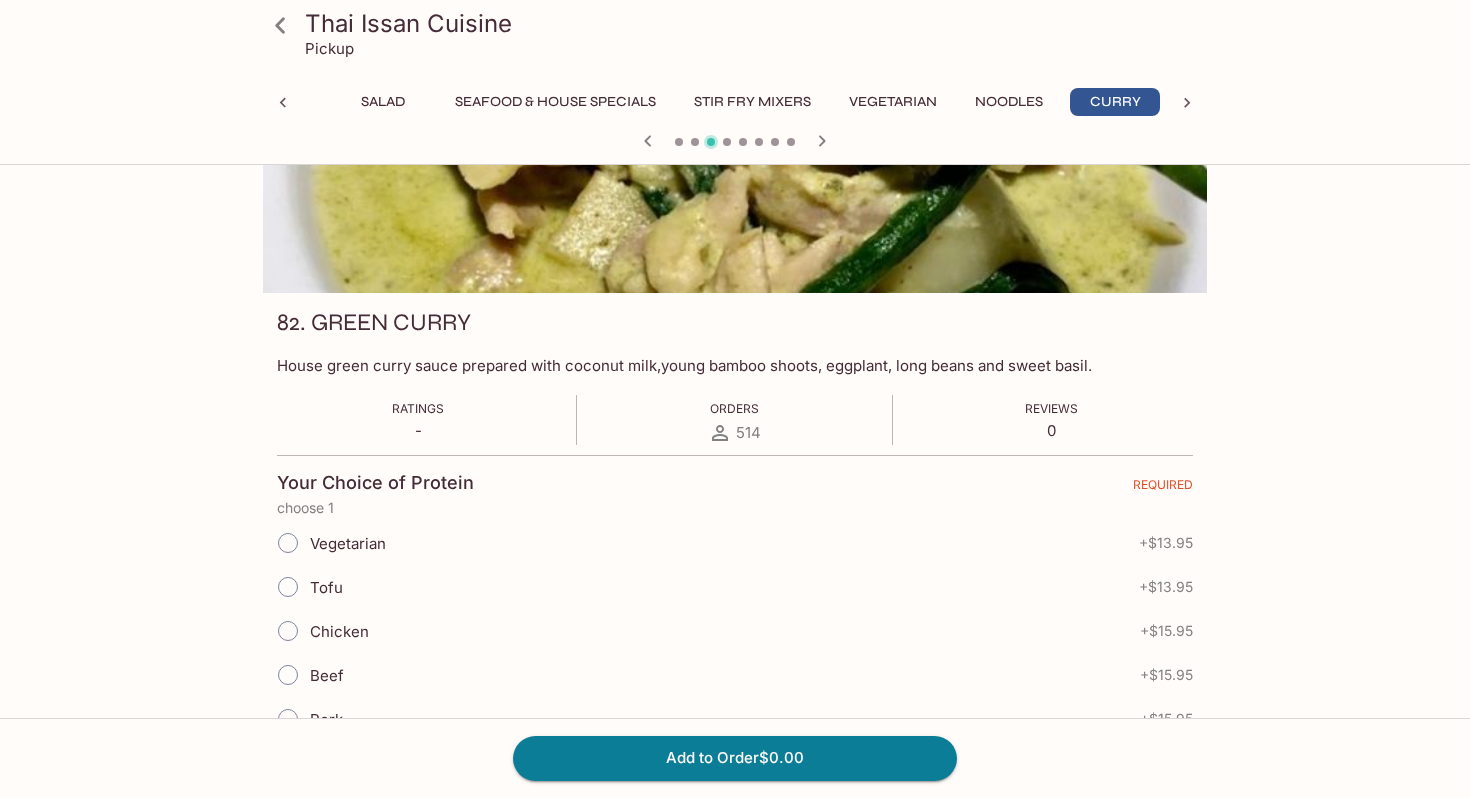 click on "Tofu" at bounding box center [288, 587] 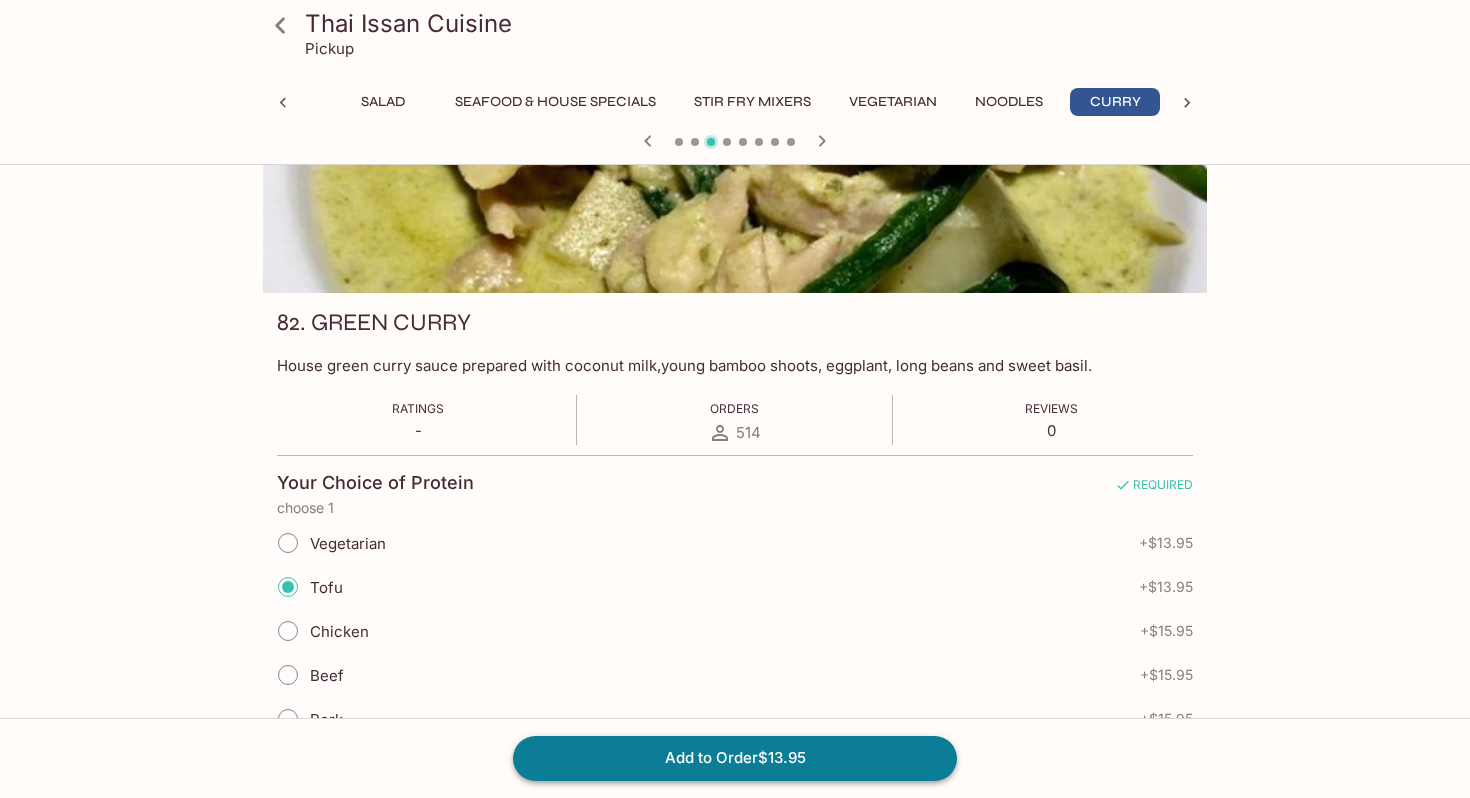 click on "Add to Order  $13.95" at bounding box center (735, 758) 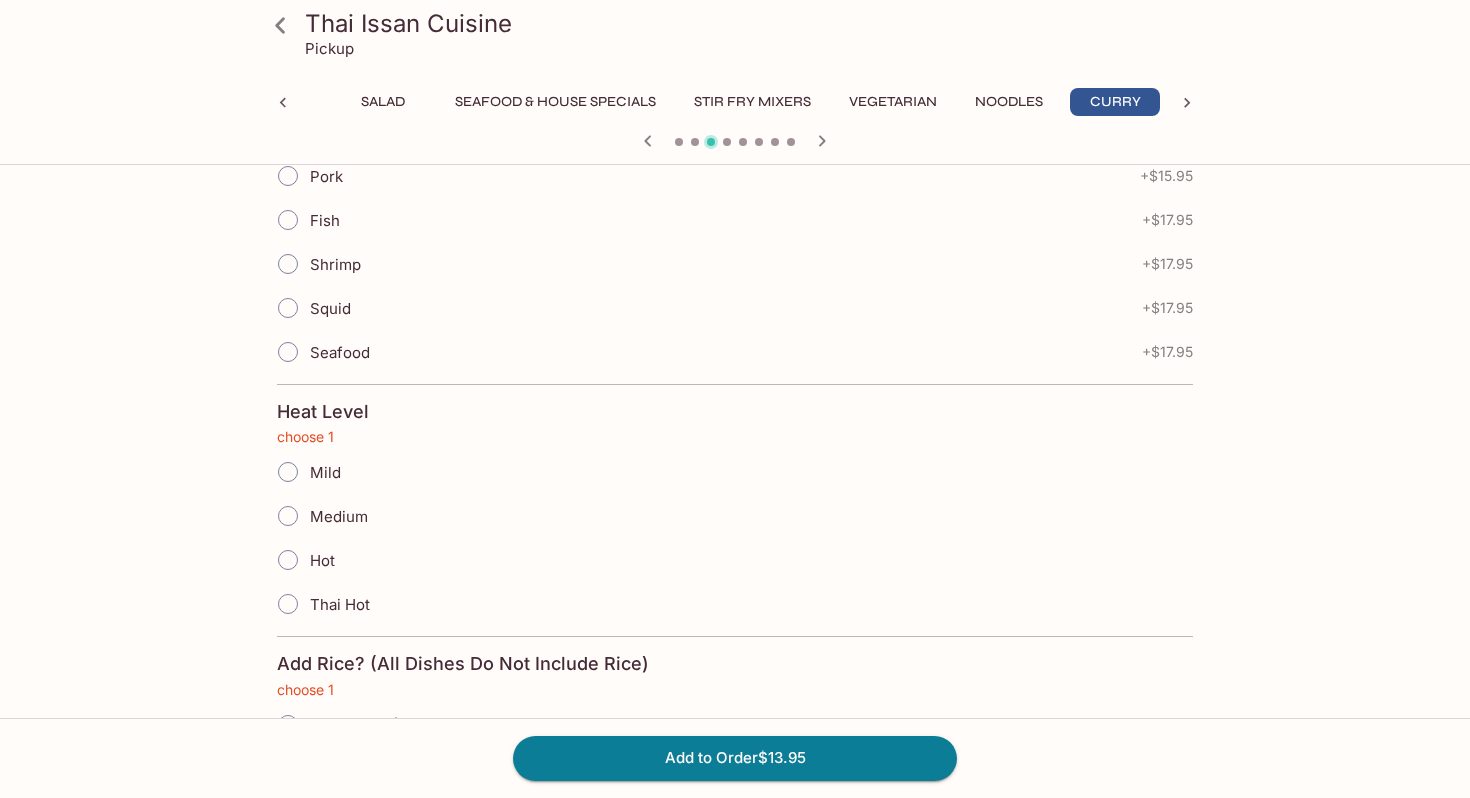 scroll, scrollTop: 925, scrollLeft: 0, axis: vertical 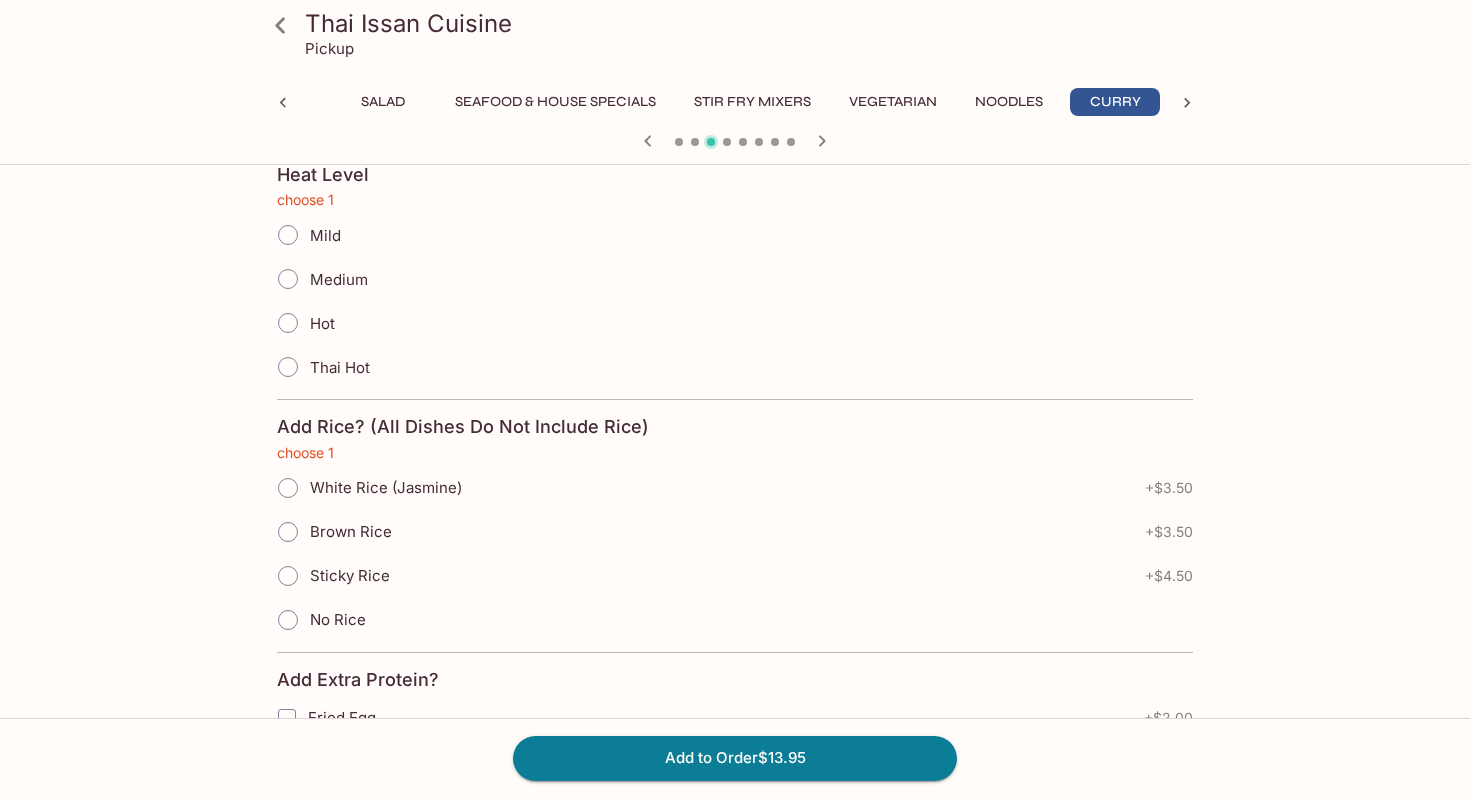 click on "Mild" at bounding box center (288, 235) 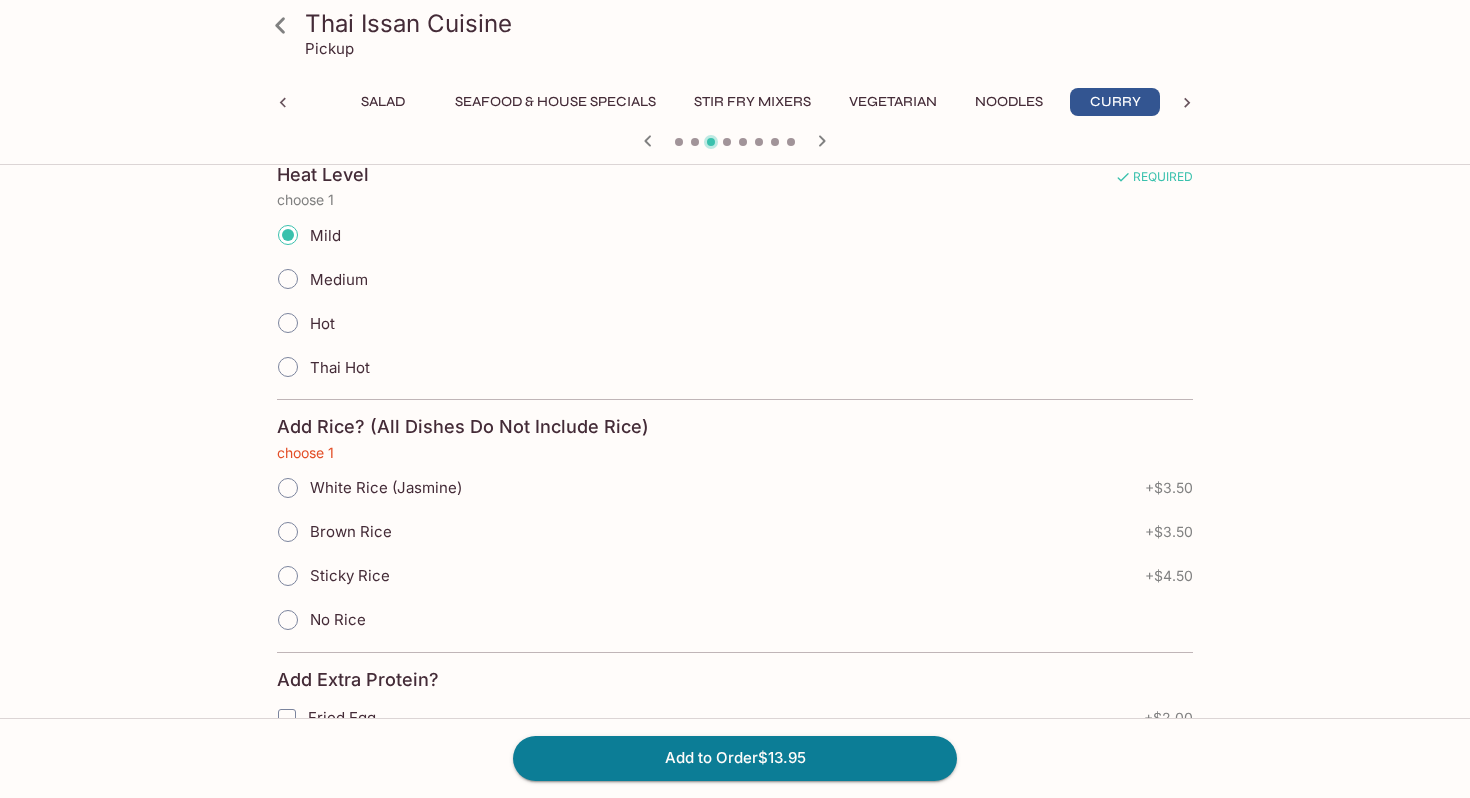 click on "White Rice (Jasmine)" at bounding box center (288, 488) 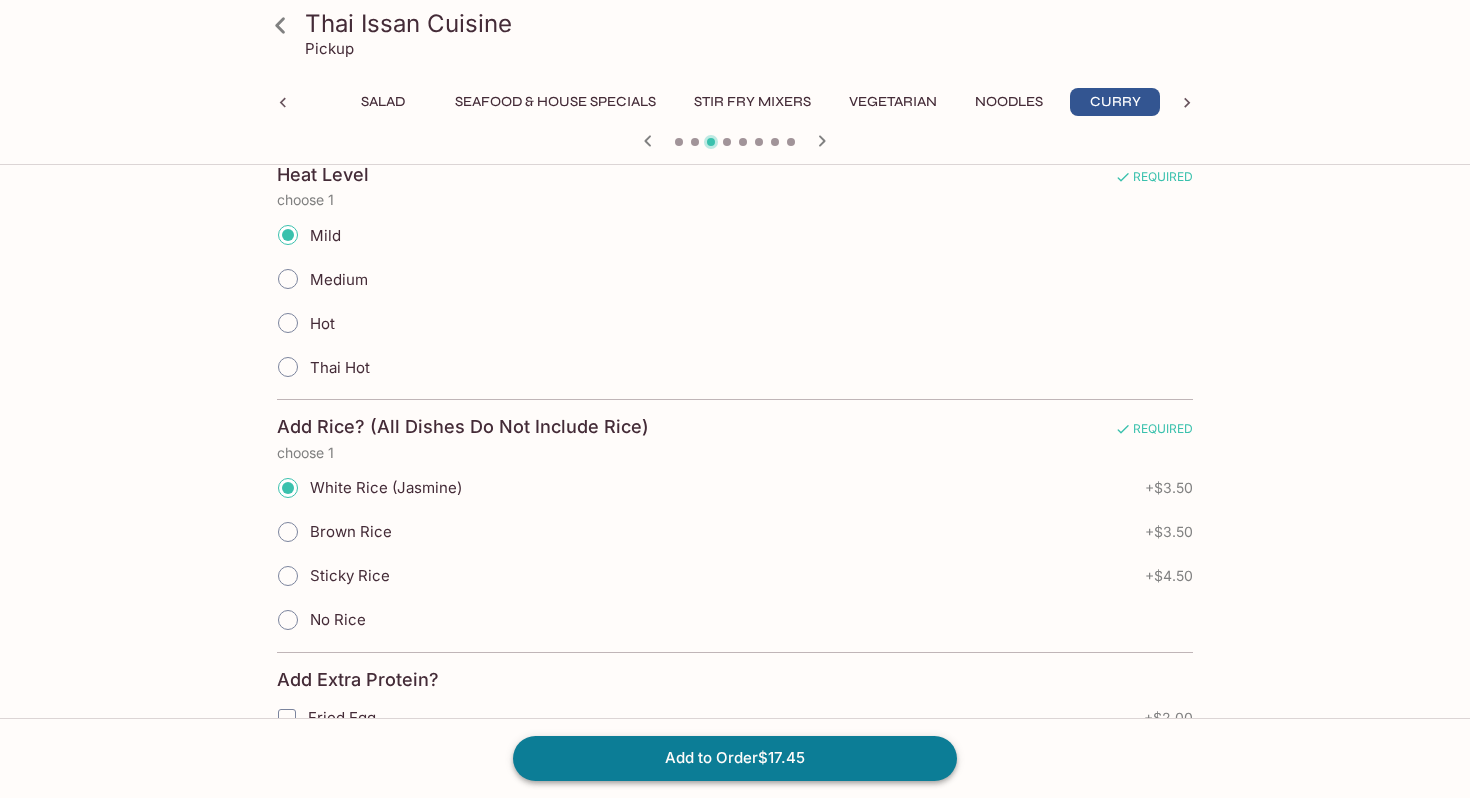 click on "Add to Order  $17.45" at bounding box center [735, 758] 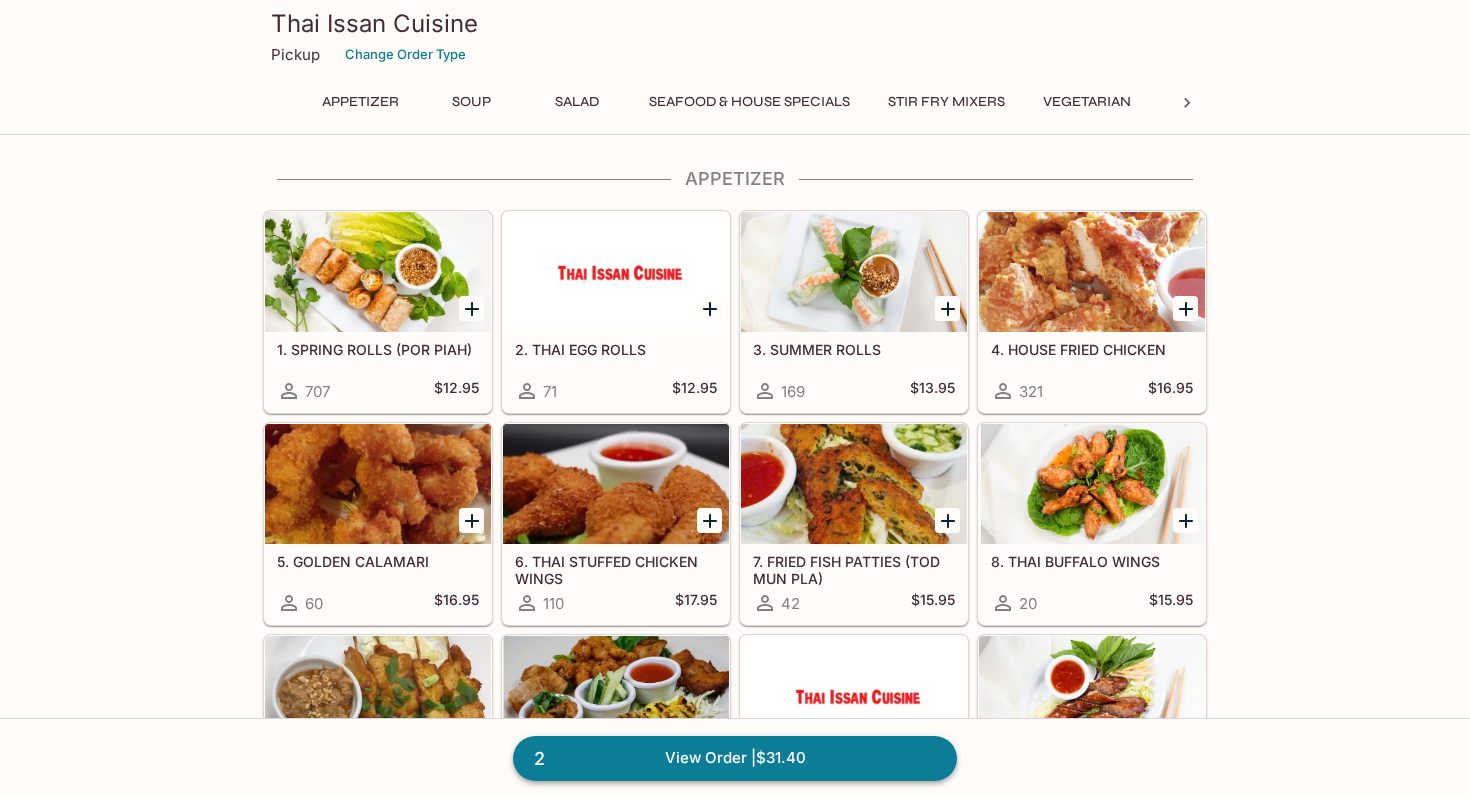 click on "2 View Order |  $31.40" at bounding box center [735, 758] 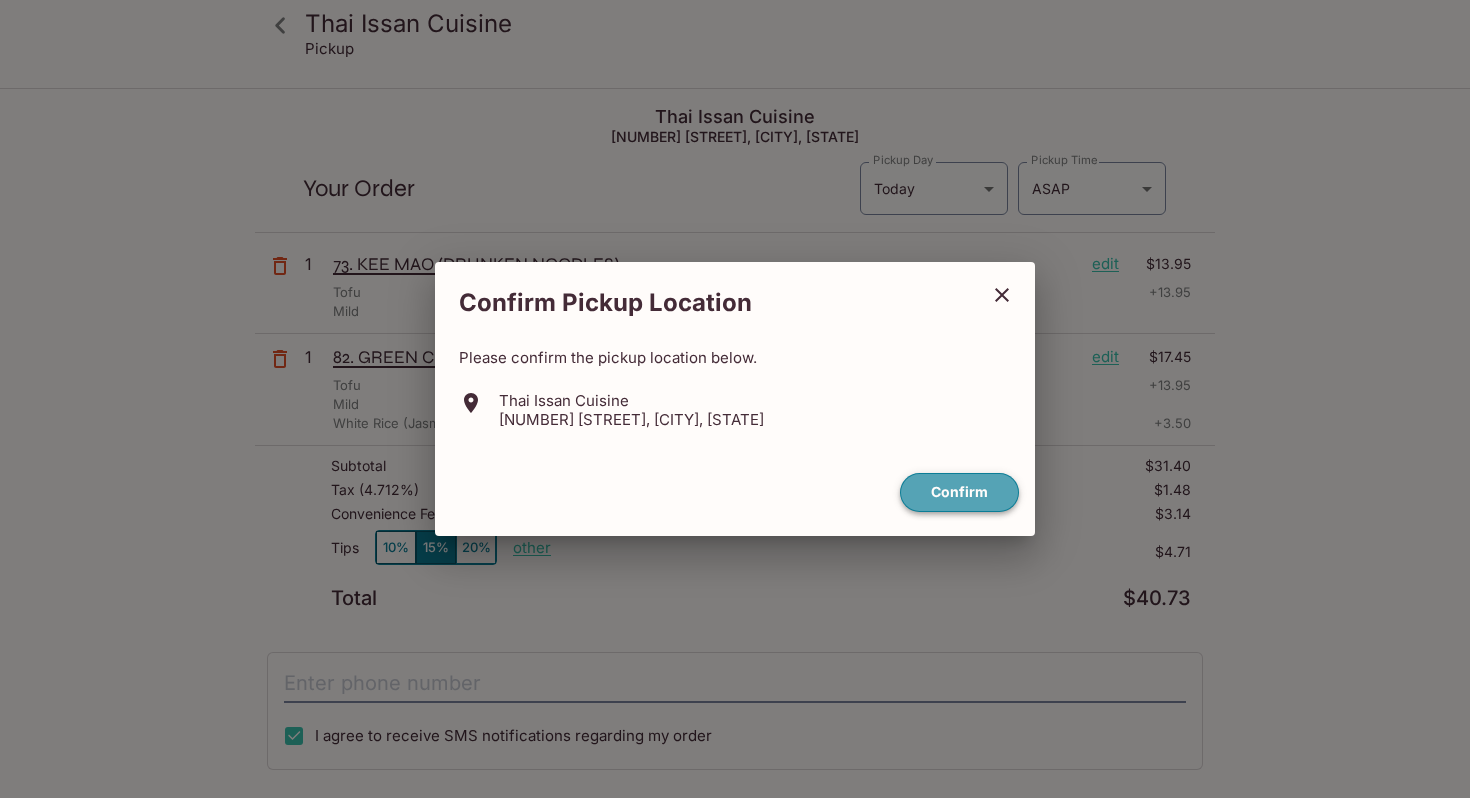 click on "Confirm" at bounding box center [959, 492] 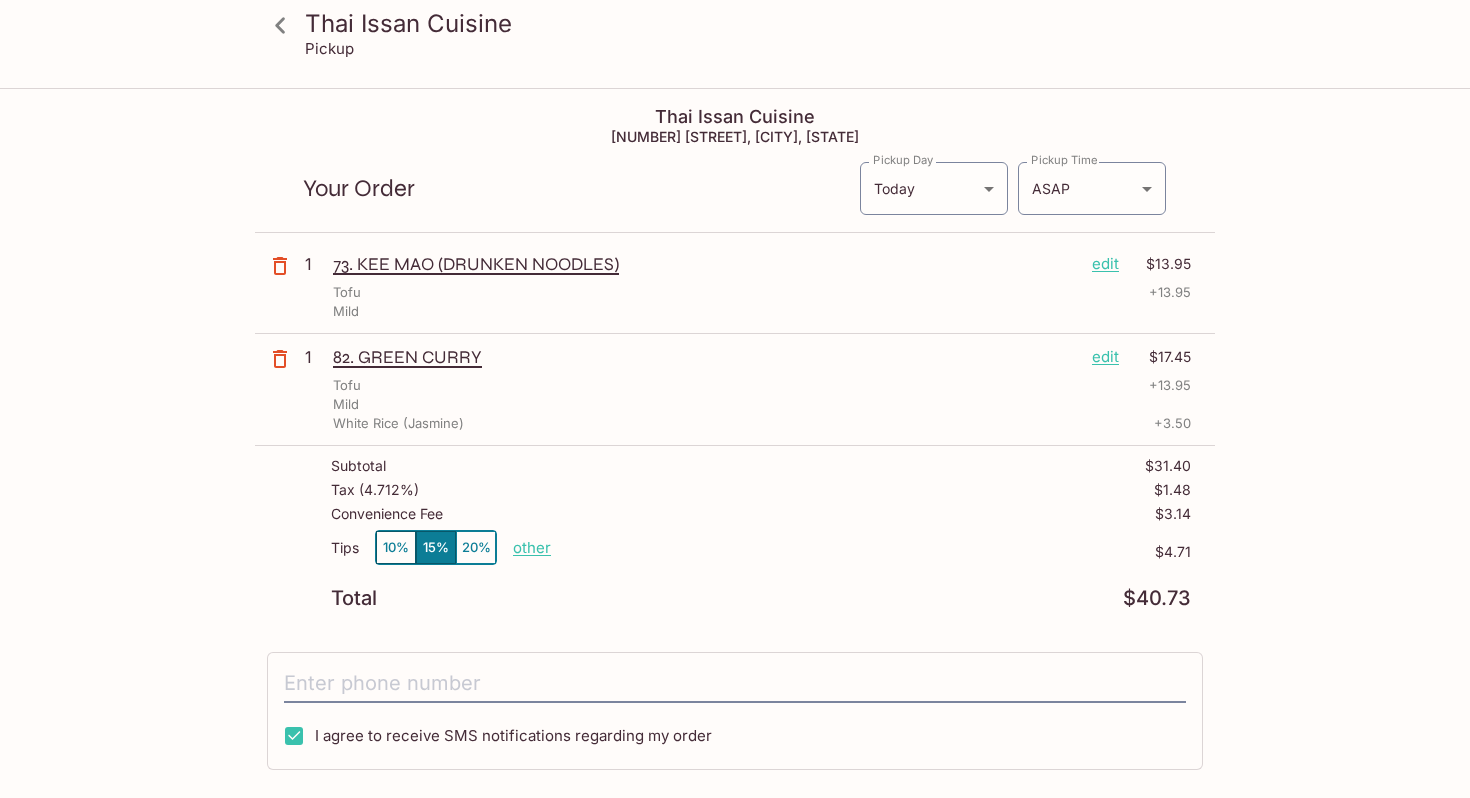 click on "edit" at bounding box center [1105, 357] 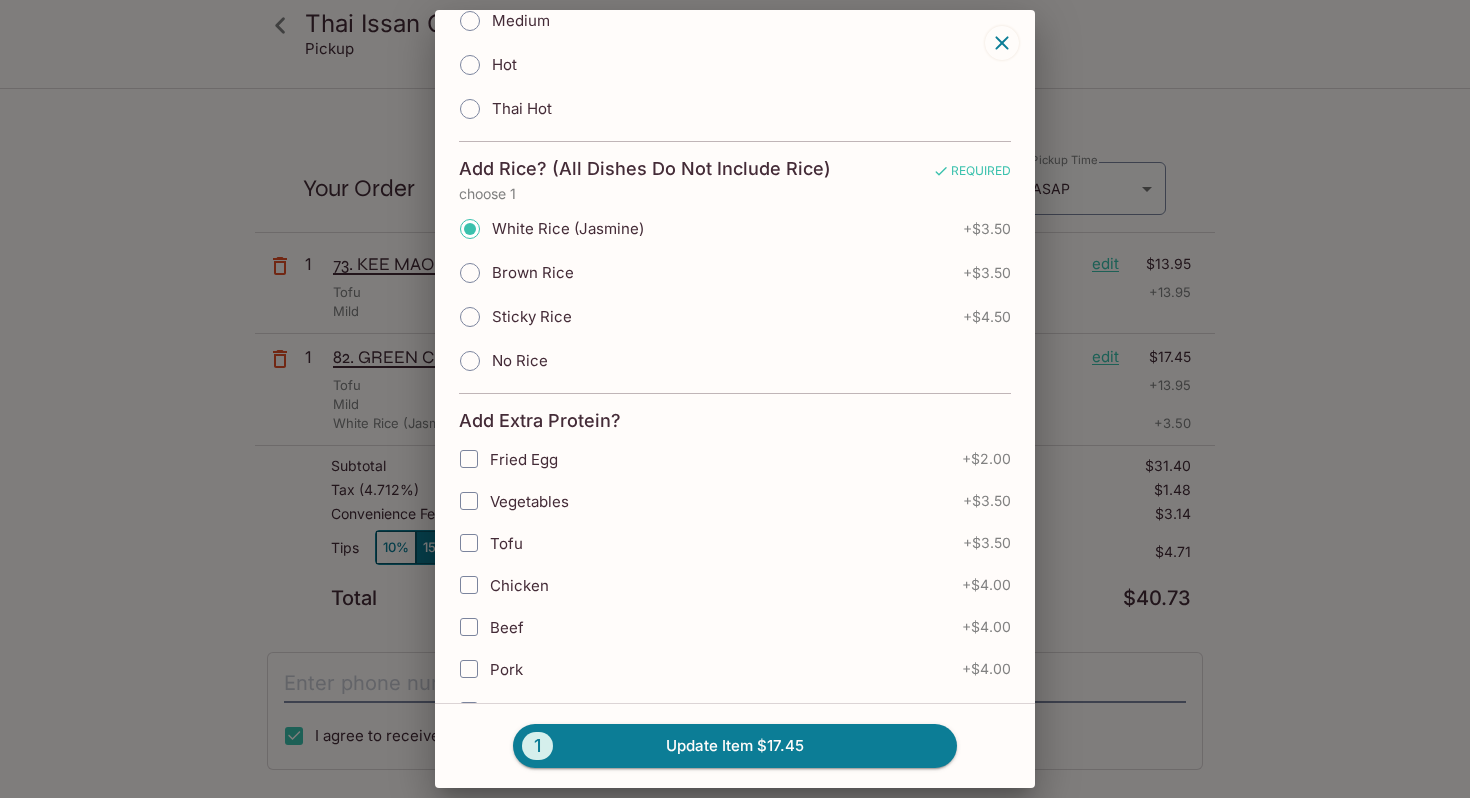 scroll, scrollTop: 721, scrollLeft: 0, axis: vertical 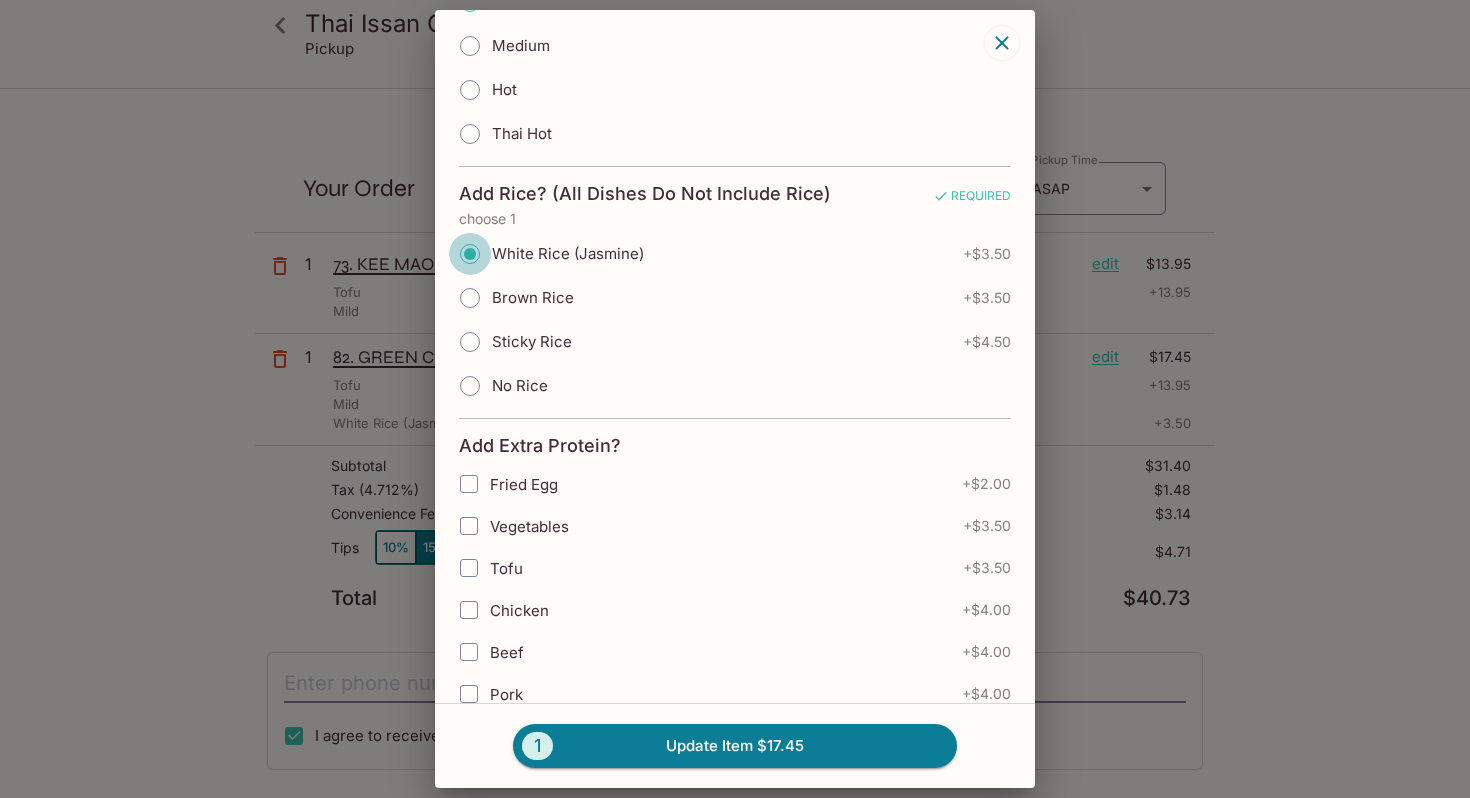 click on "White Rice (Jasmine)" at bounding box center [470, 254] 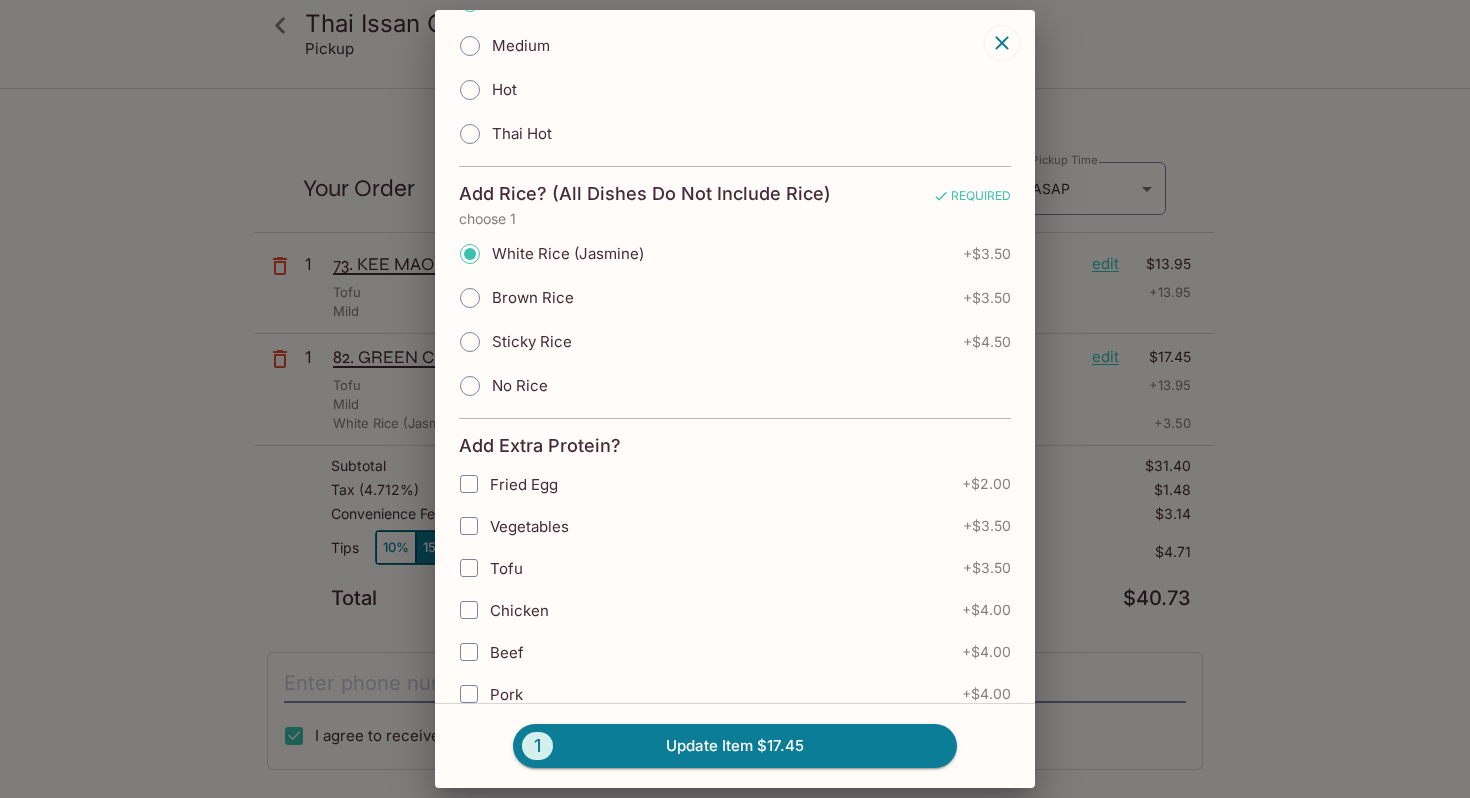 click on "No Rice" at bounding box center (470, 386) 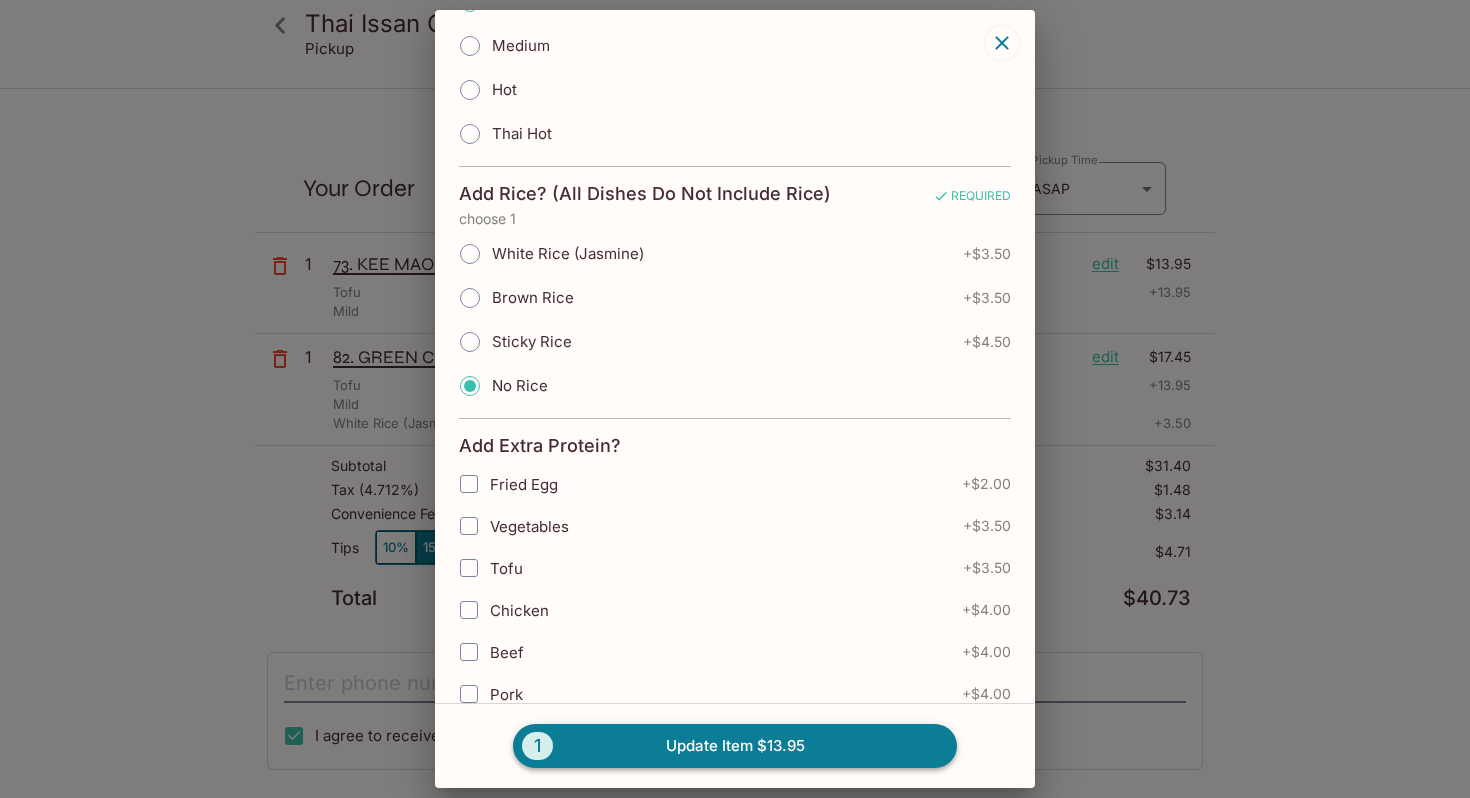 click on "1 Update Item $13.95" at bounding box center (735, 746) 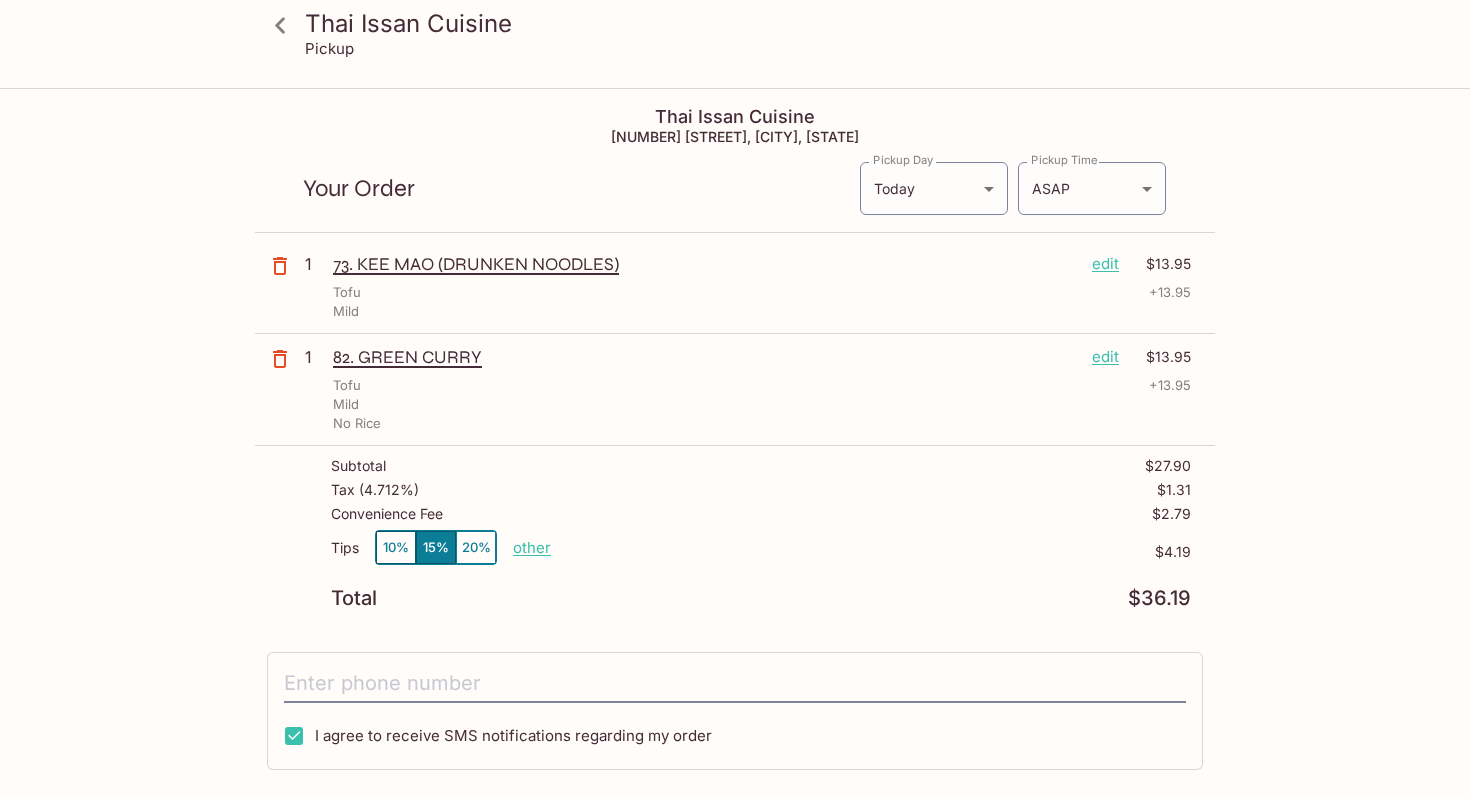 click 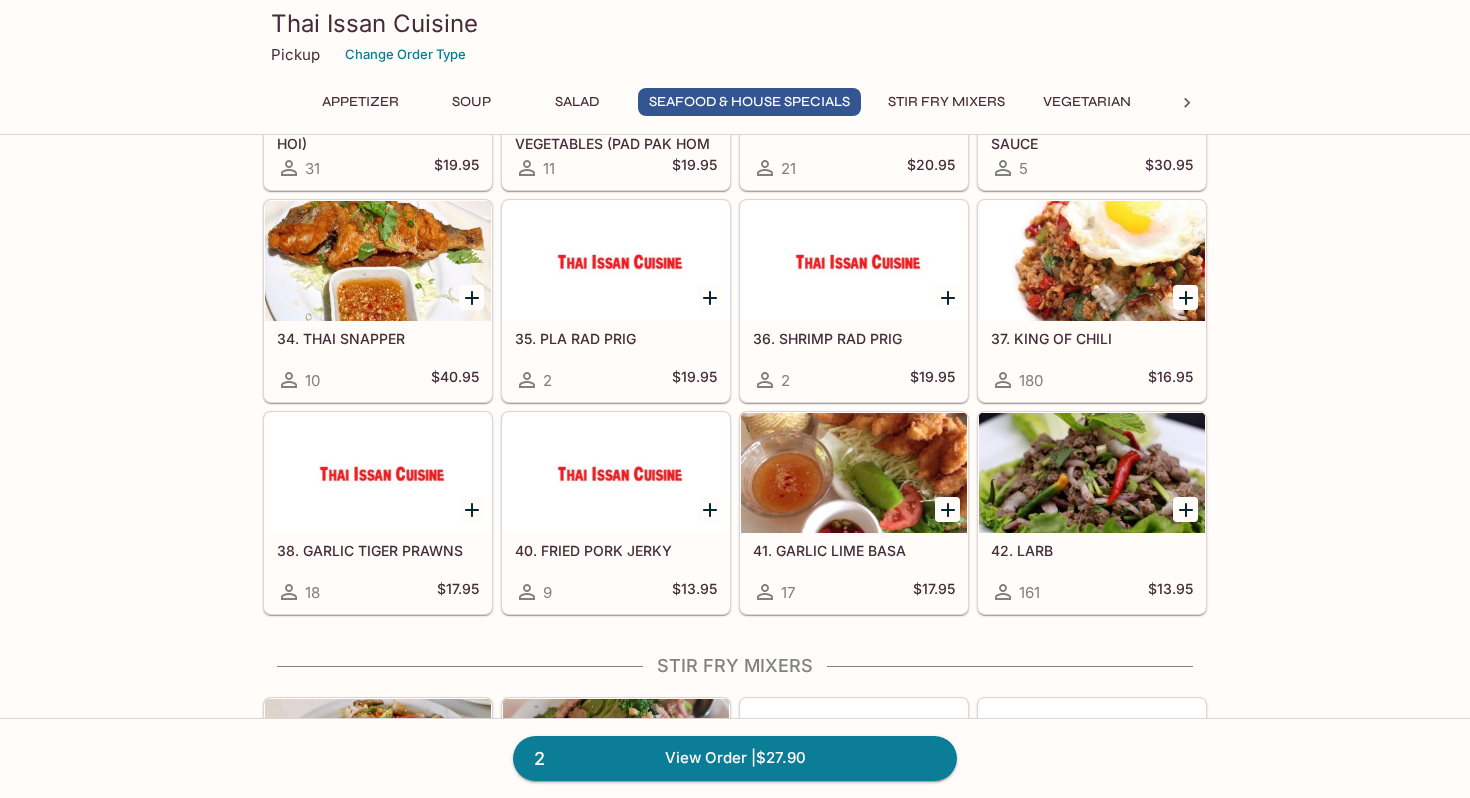 scroll, scrollTop: 1932, scrollLeft: 0, axis: vertical 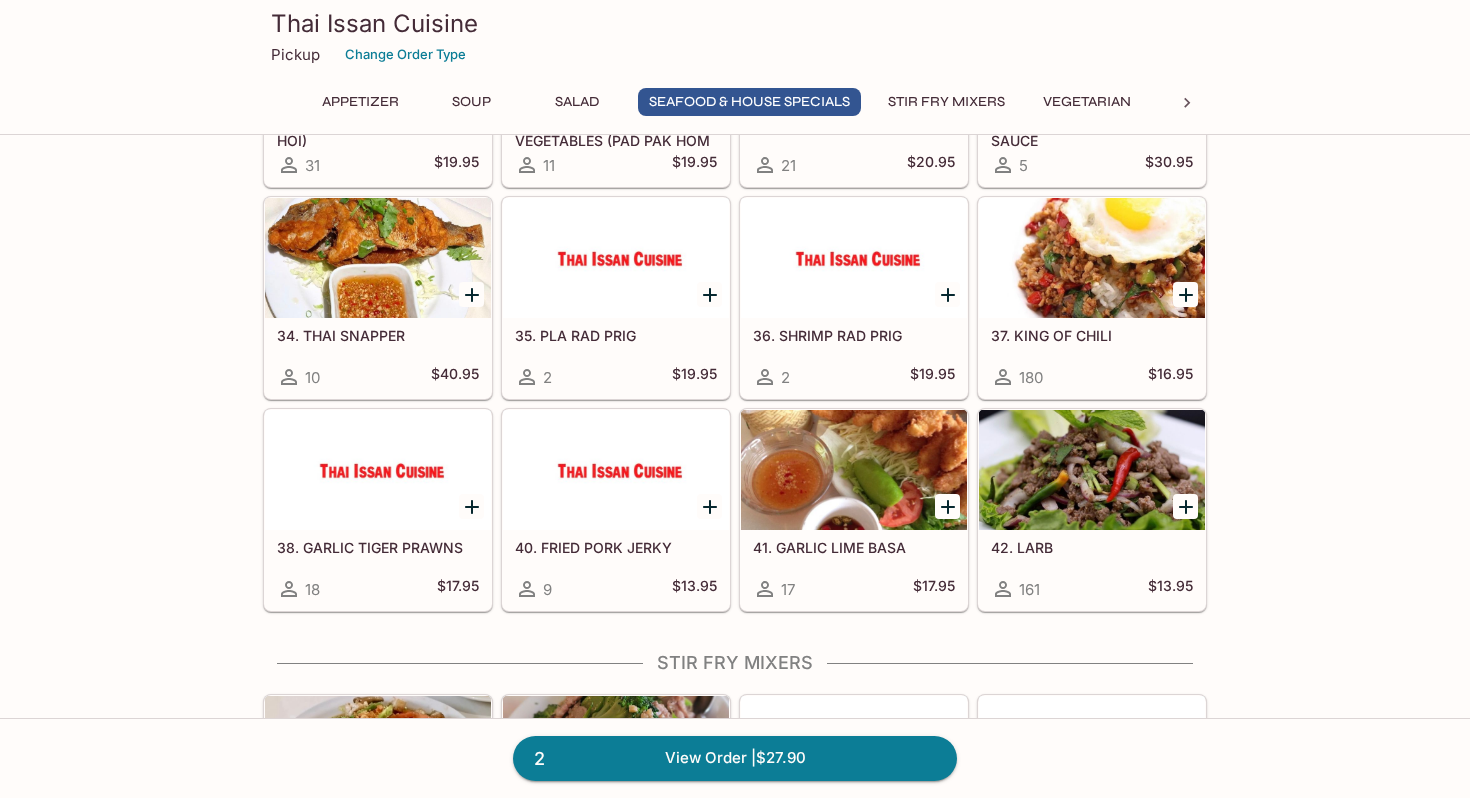 click 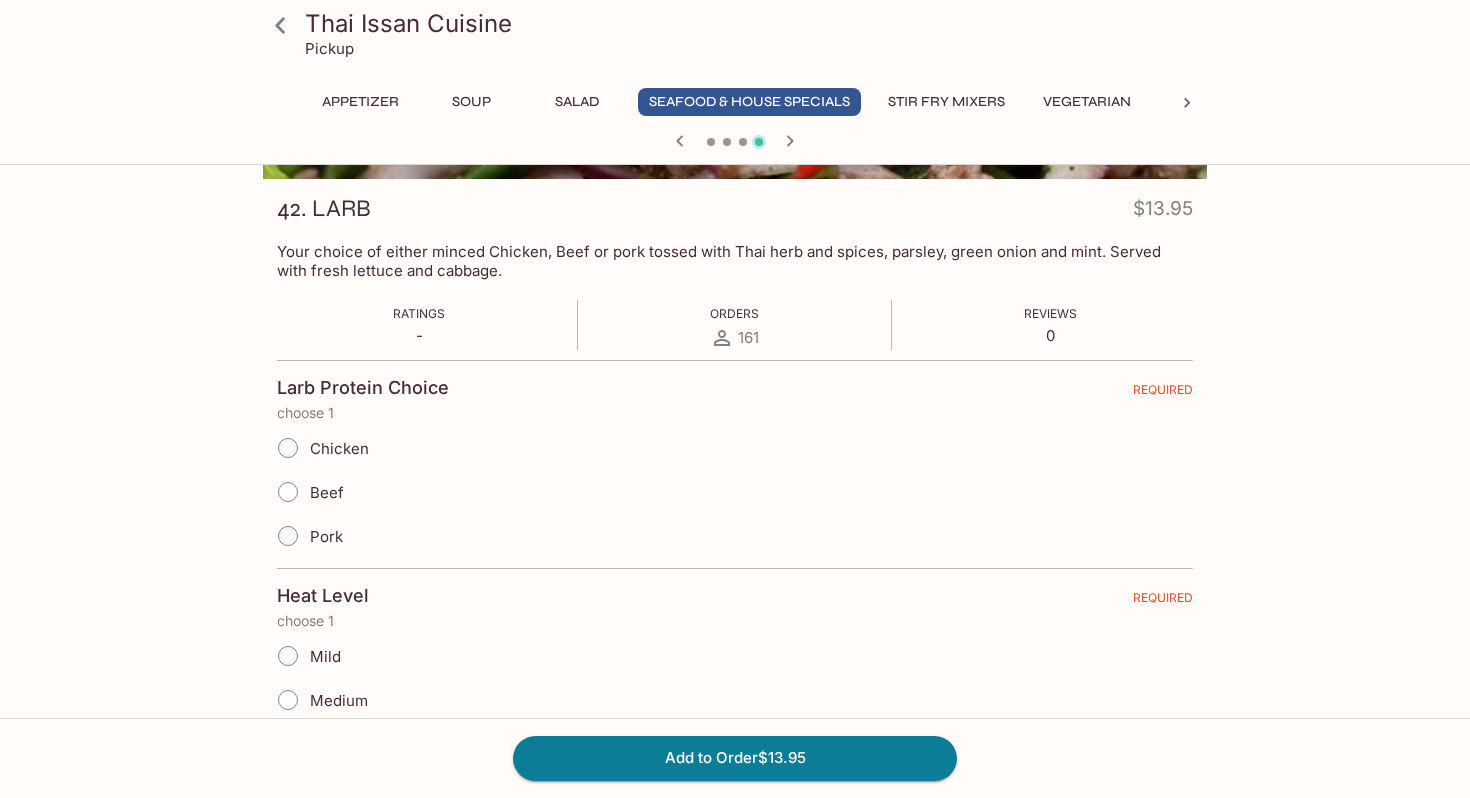 scroll, scrollTop: 266, scrollLeft: 0, axis: vertical 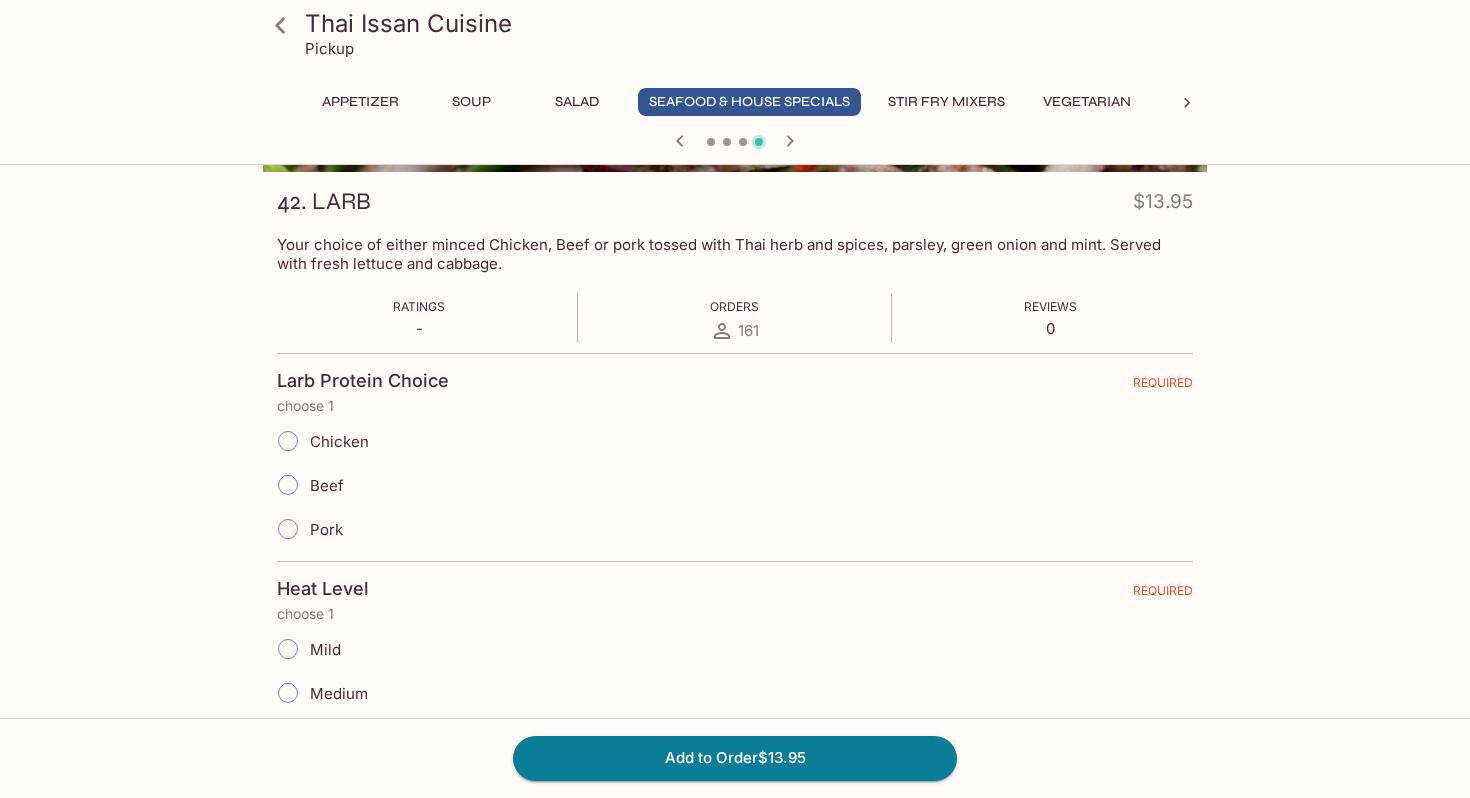 click on "Pork" at bounding box center (288, 529) 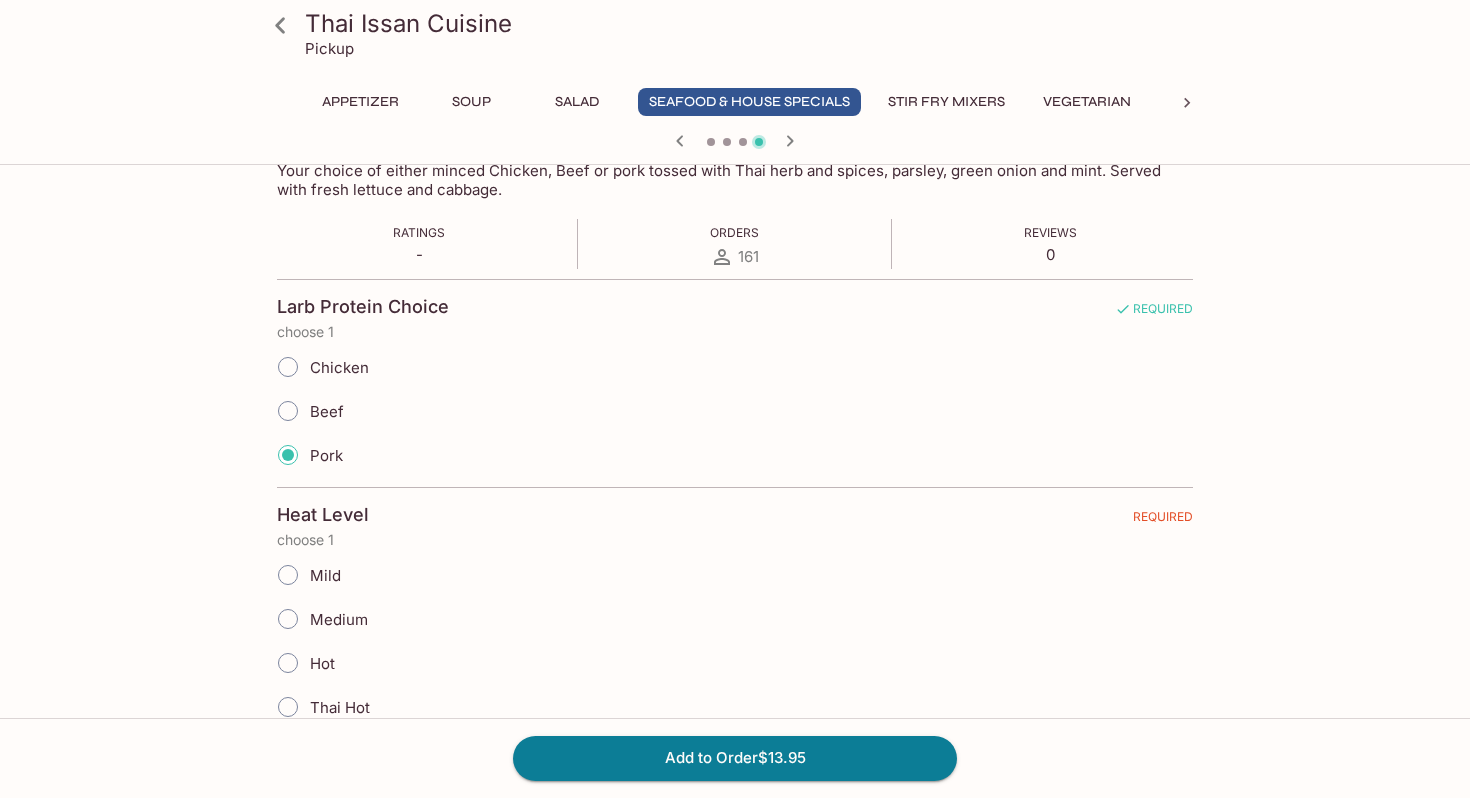 scroll, scrollTop: 473, scrollLeft: 0, axis: vertical 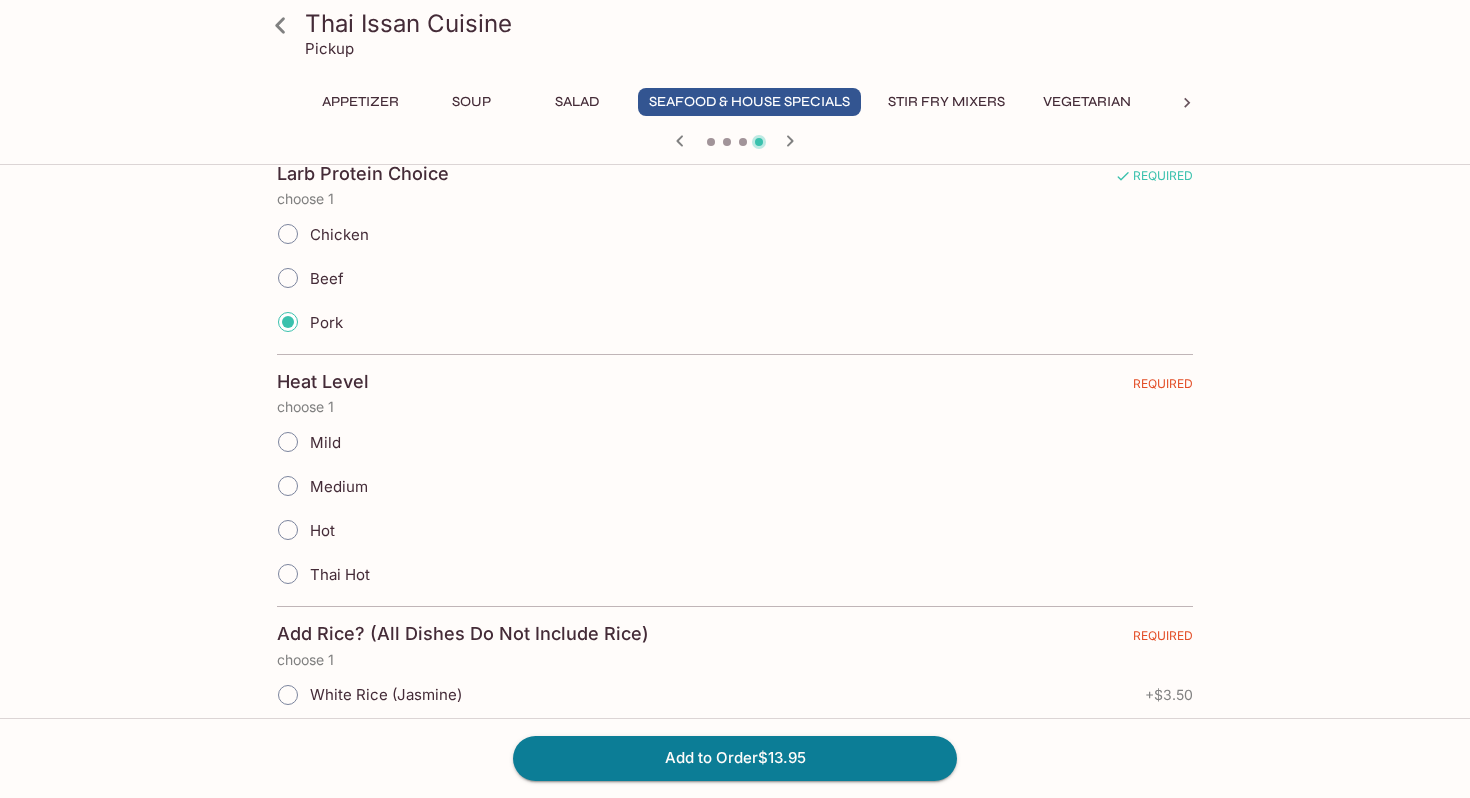 click on "Mild" at bounding box center (288, 442) 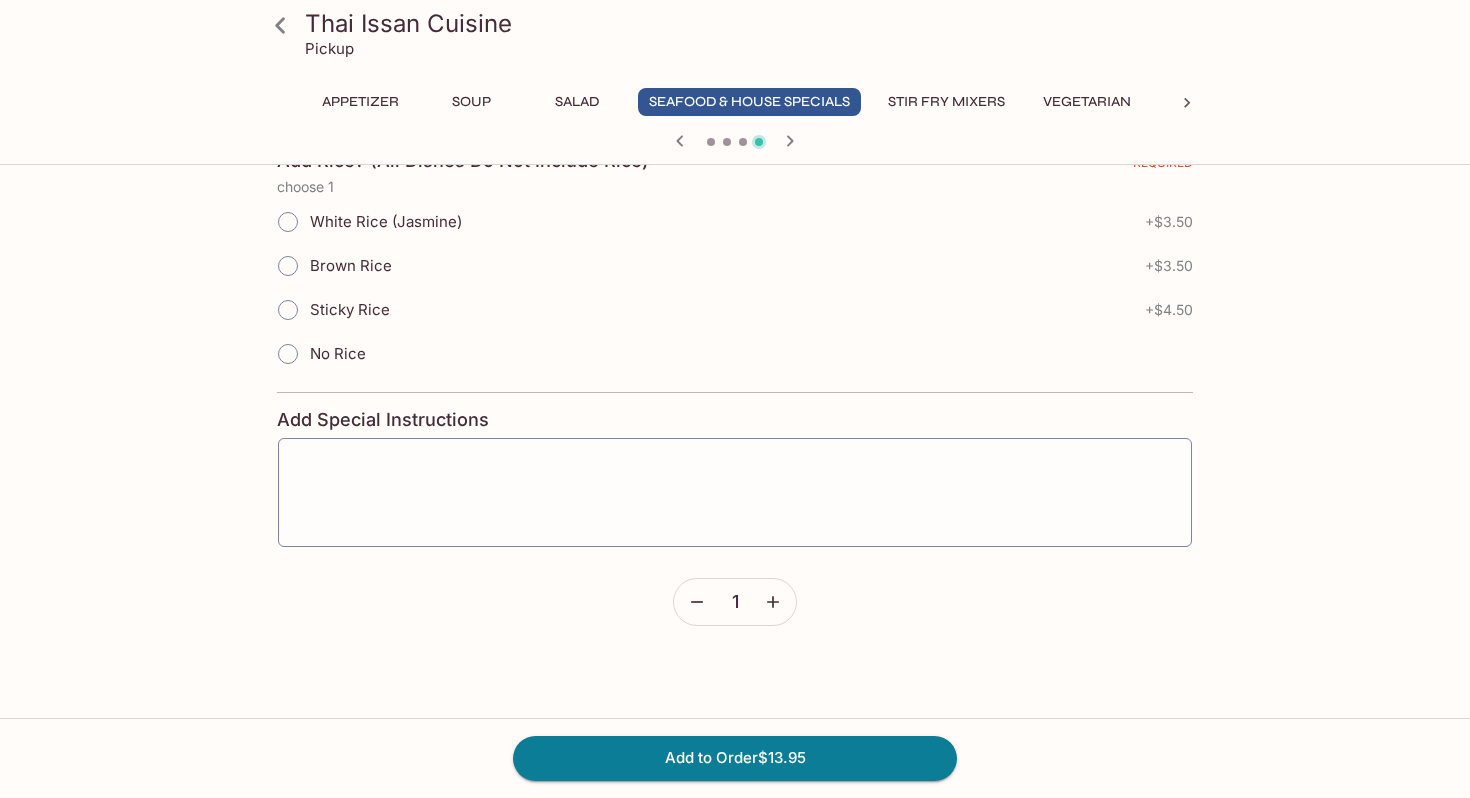 scroll, scrollTop: 948, scrollLeft: 0, axis: vertical 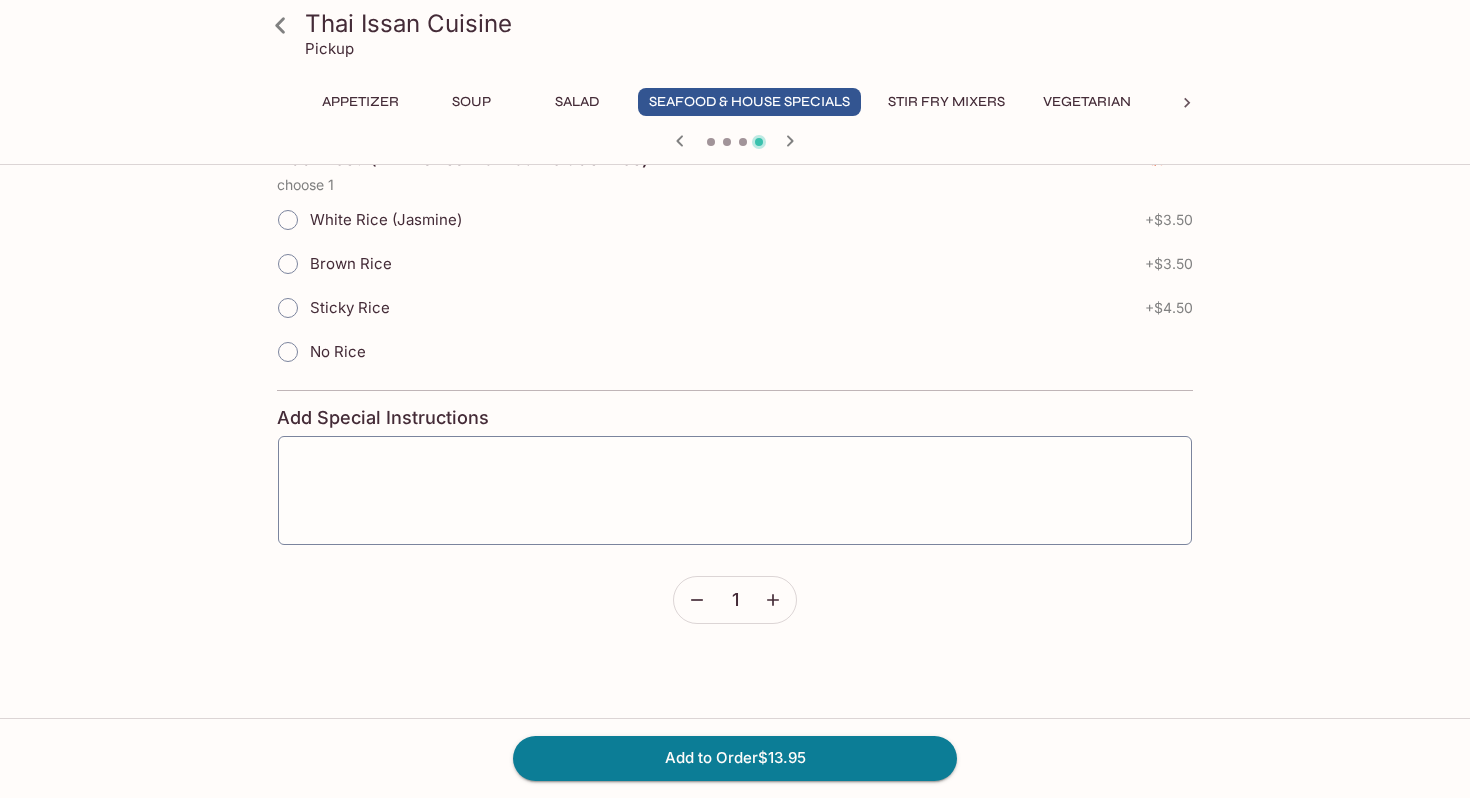 click on "No Rice" at bounding box center (288, 352) 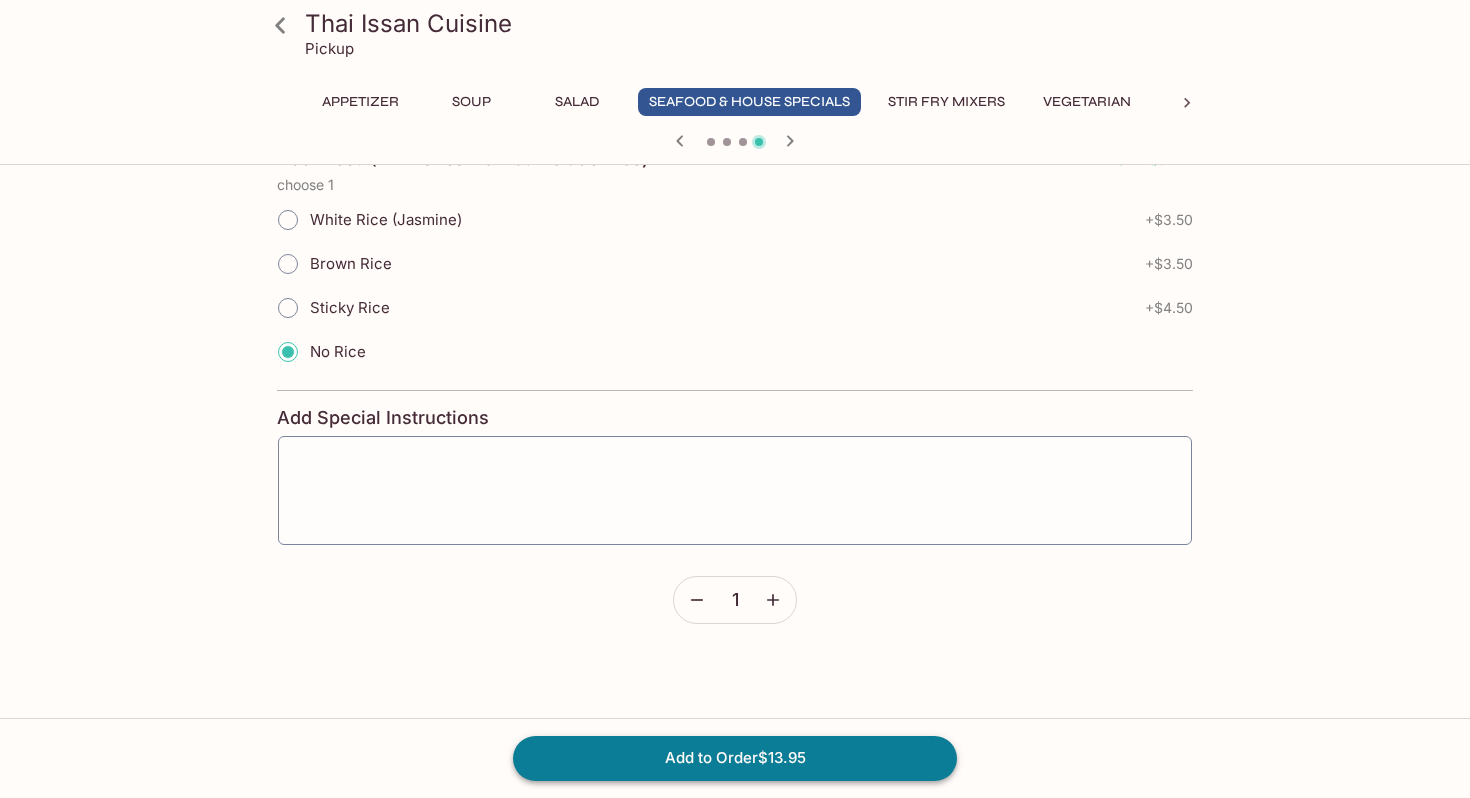 click on "Add to Order  $13.95" at bounding box center [735, 758] 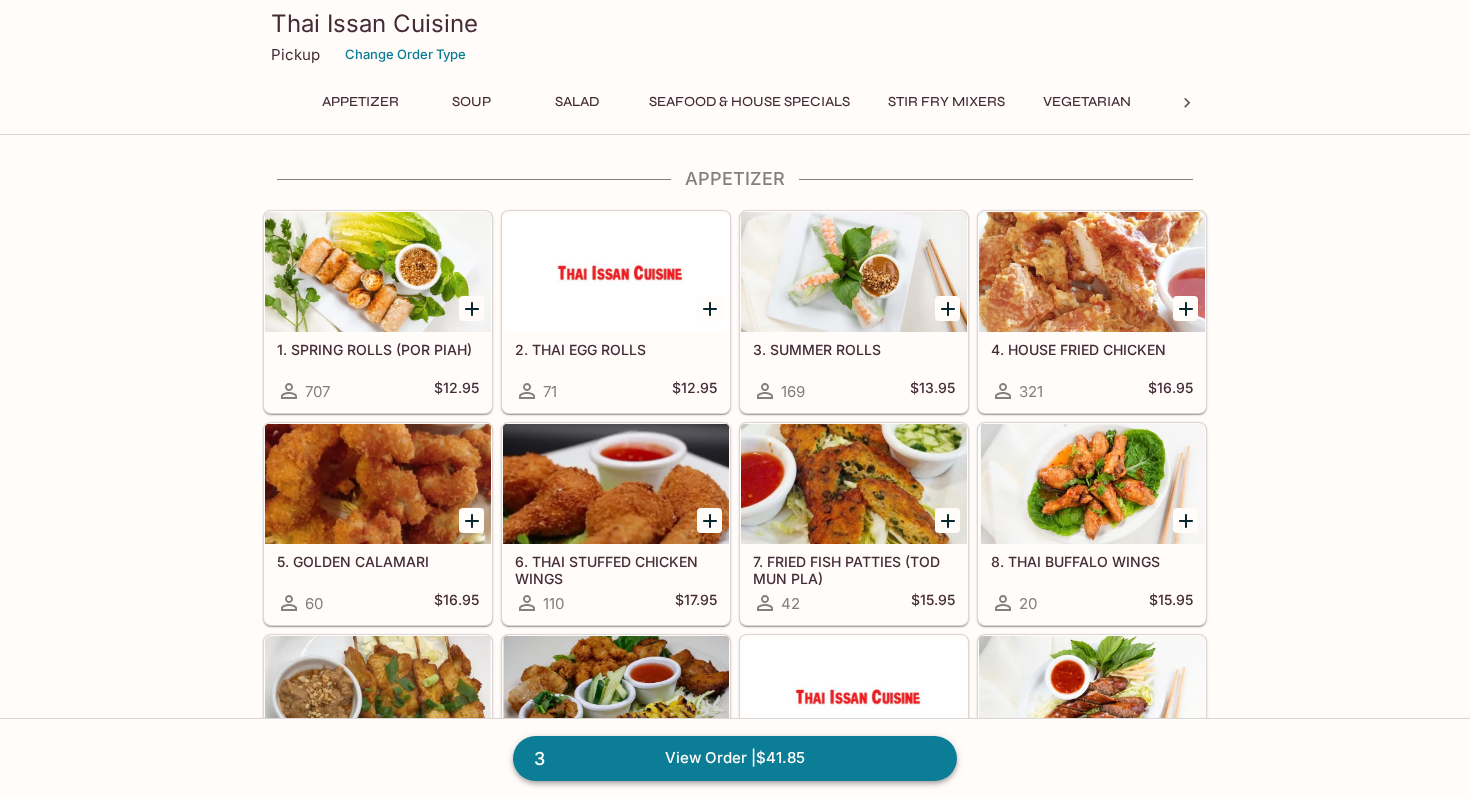 click on "3 View Order |  $41.85" at bounding box center [735, 758] 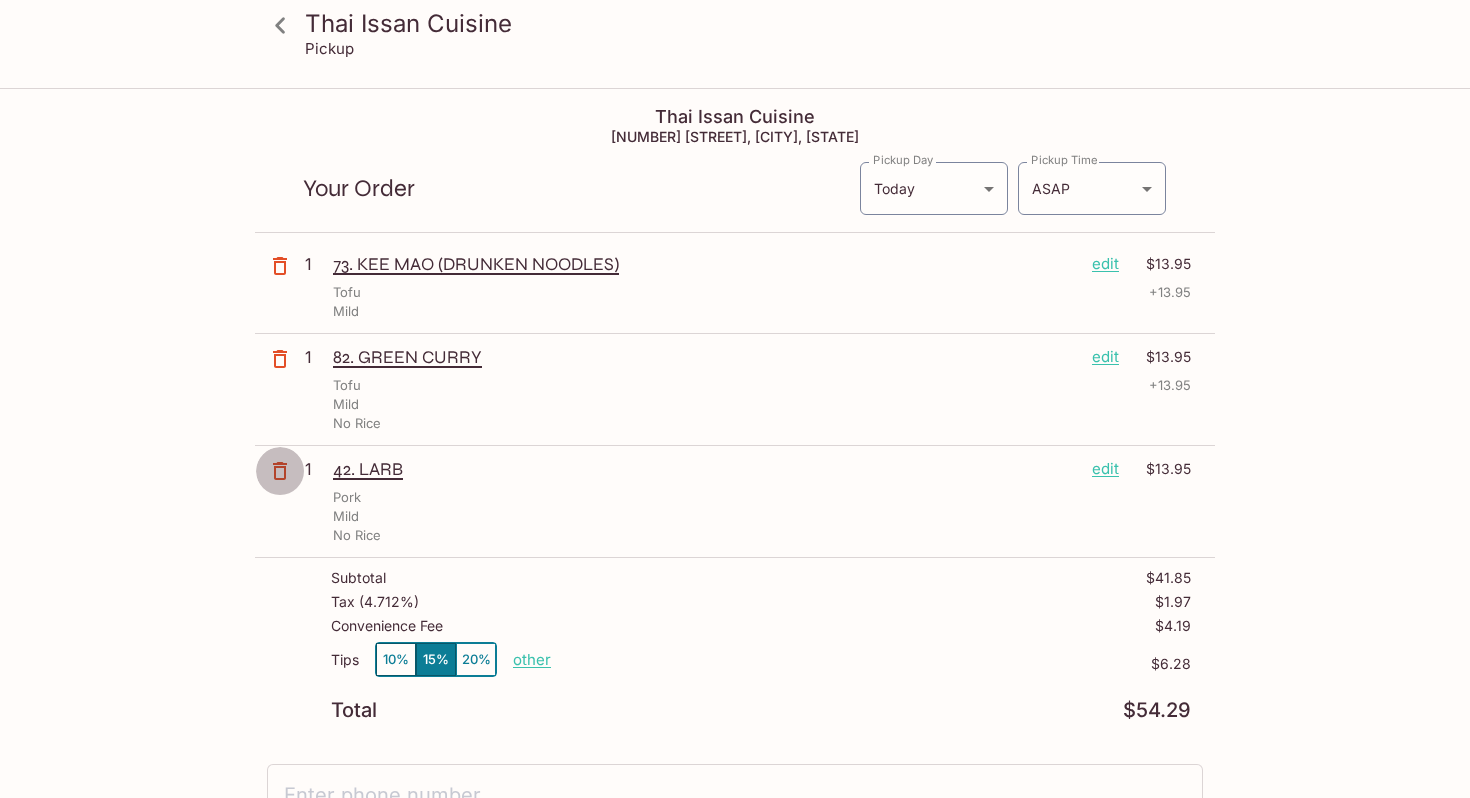 click 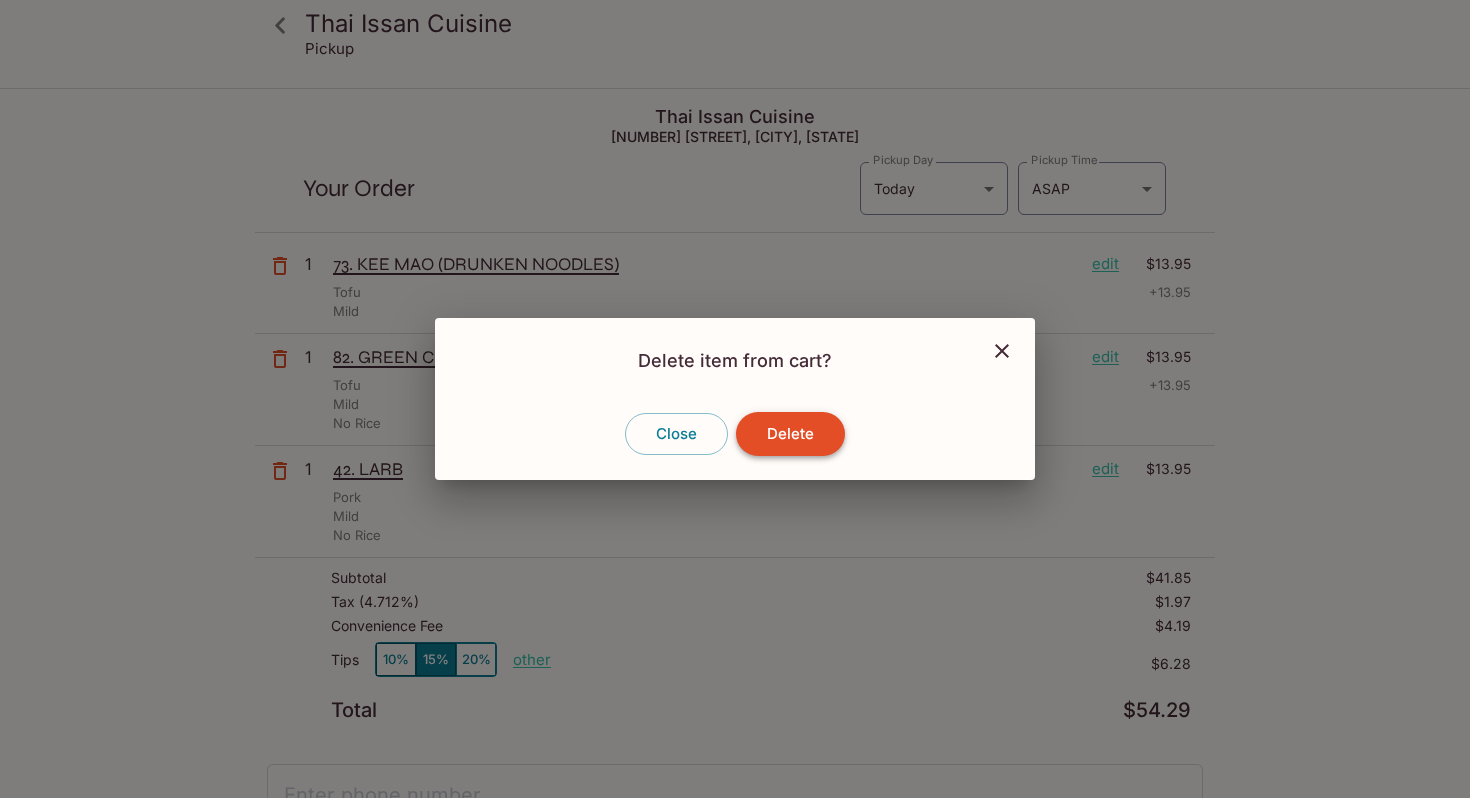 click on "Delete" at bounding box center (790, 434) 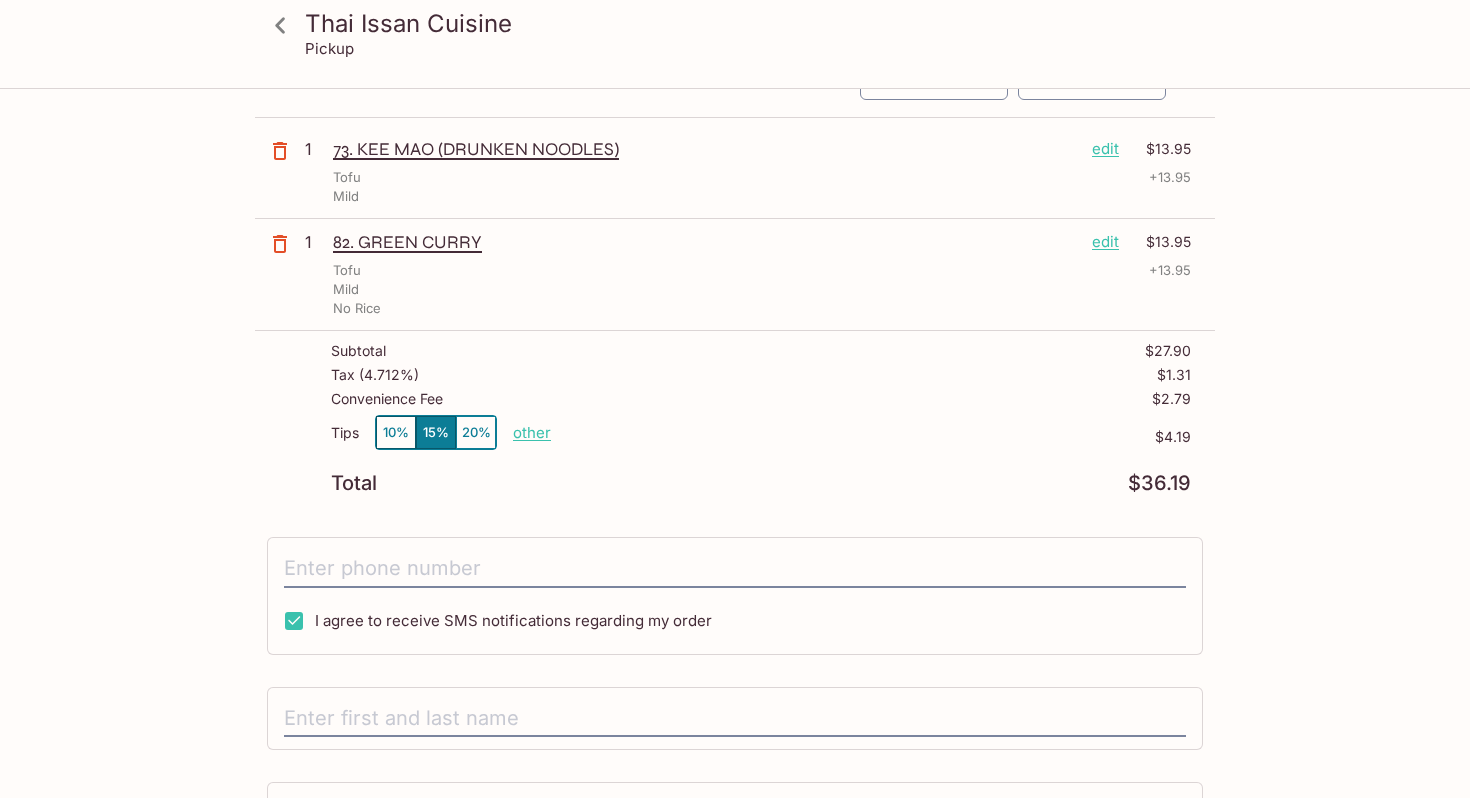 scroll, scrollTop: 116, scrollLeft: 0, axis: vertical 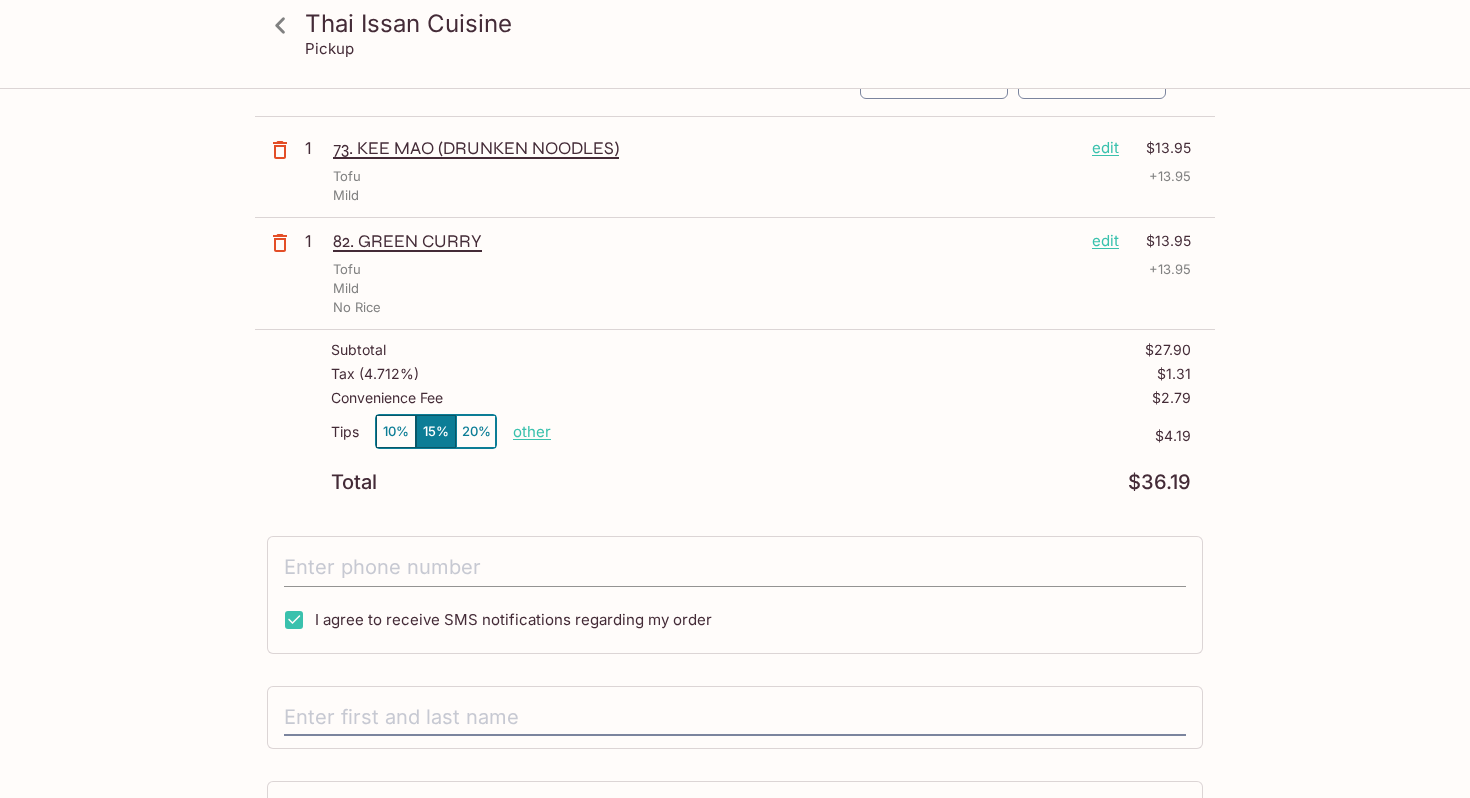 click at bounding box center [735, 568] 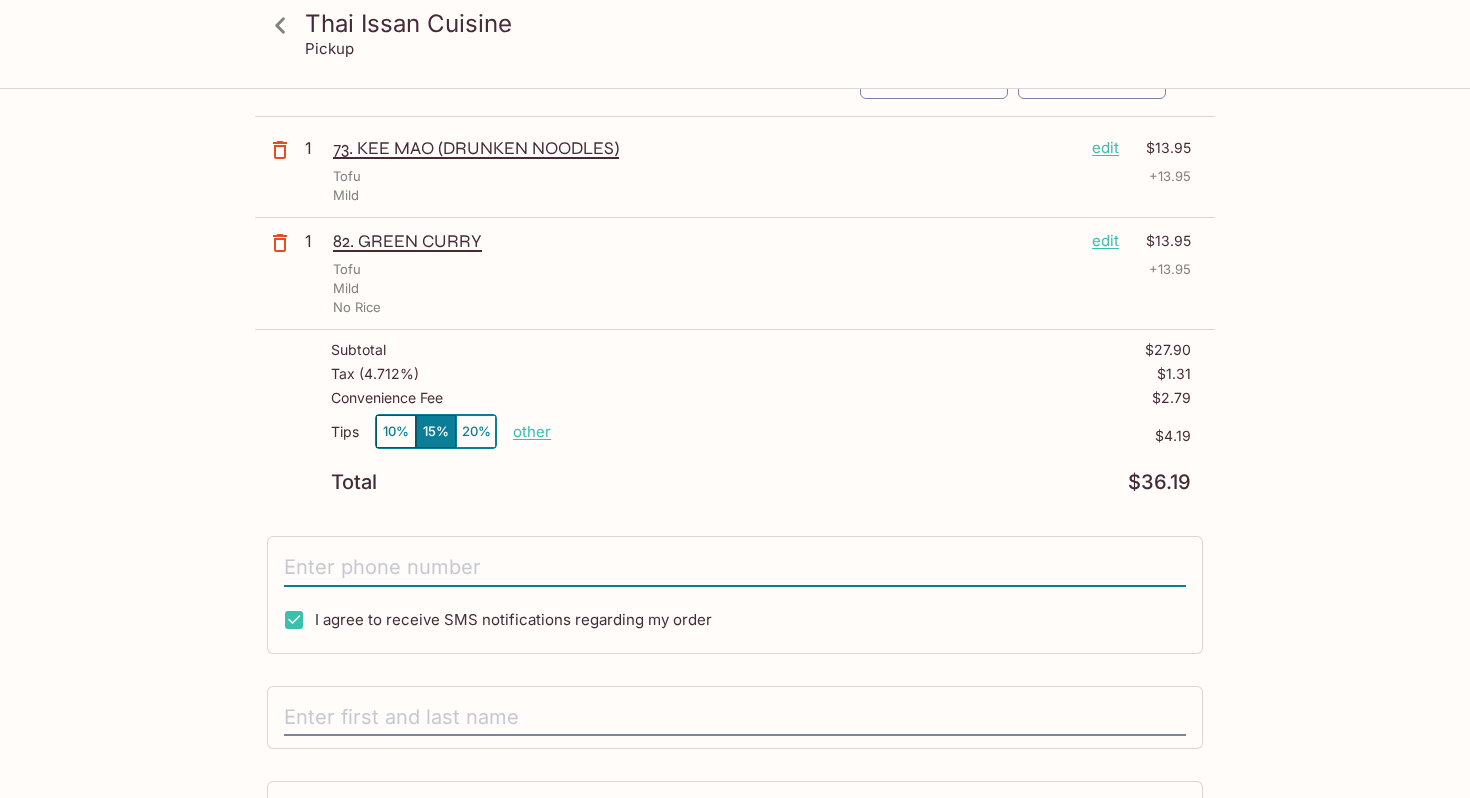 type on "([PHONE])" 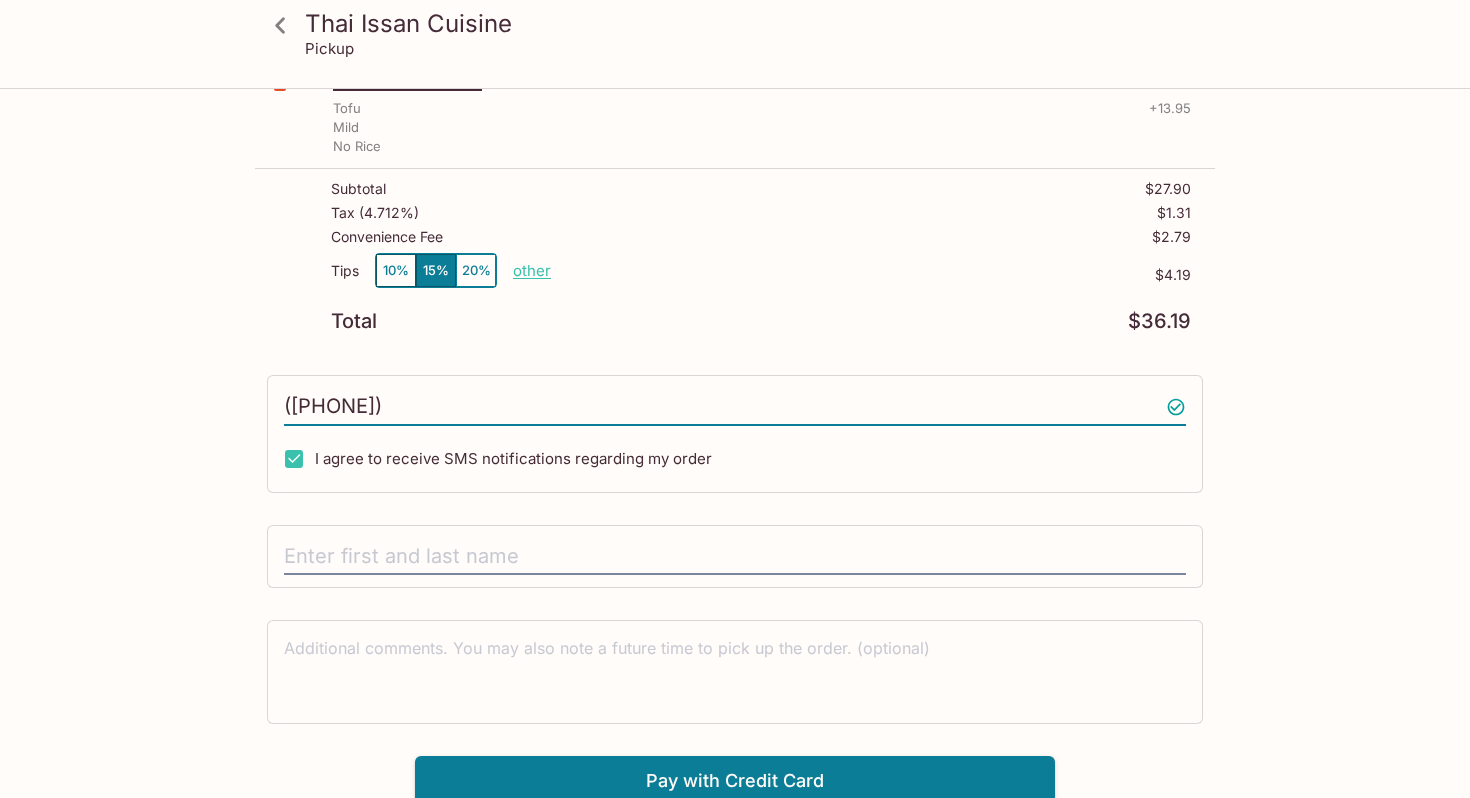 scroll, scrollTop: 282, scrollLeft: 0, axis: vertical 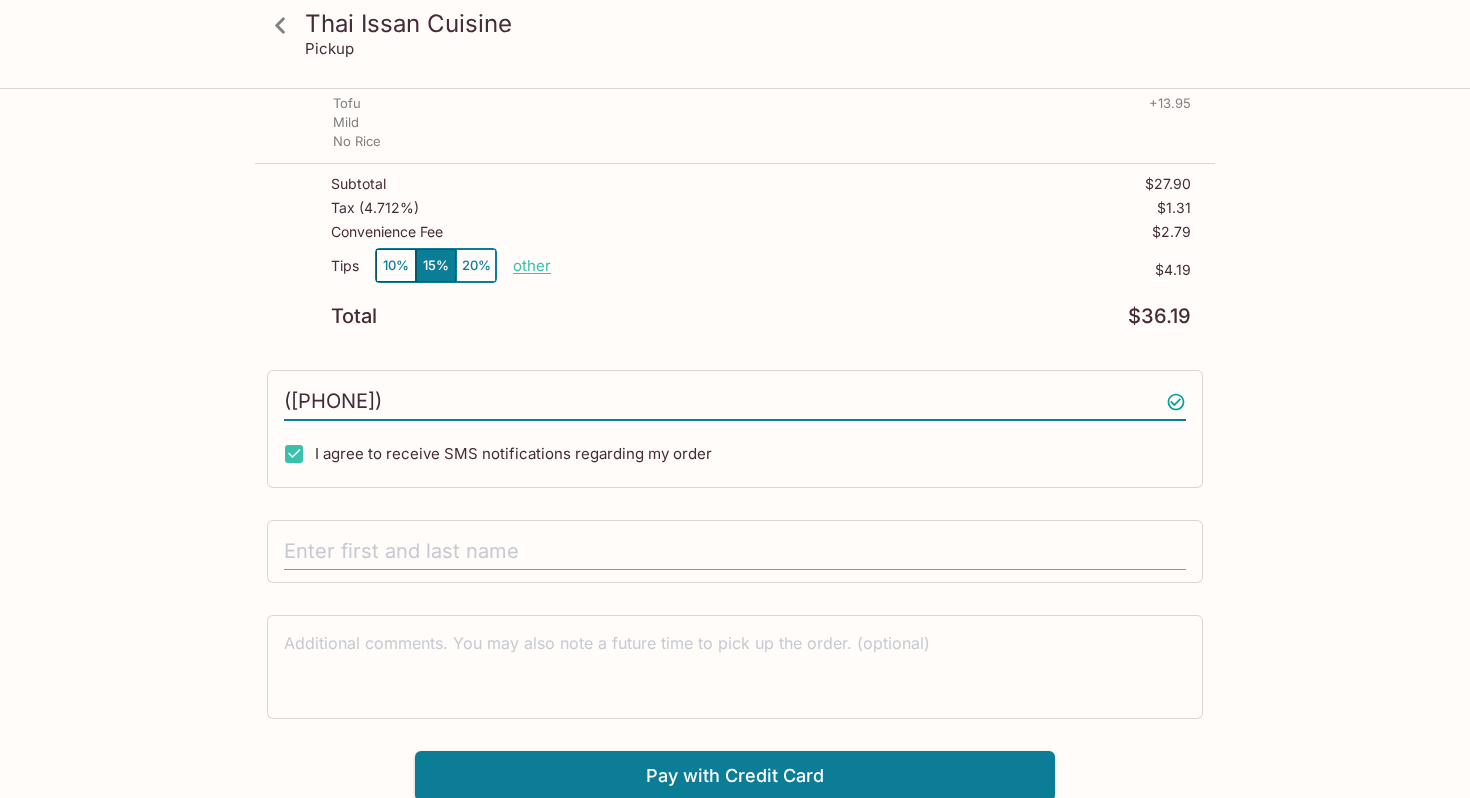click at bounding box center (735, 552) 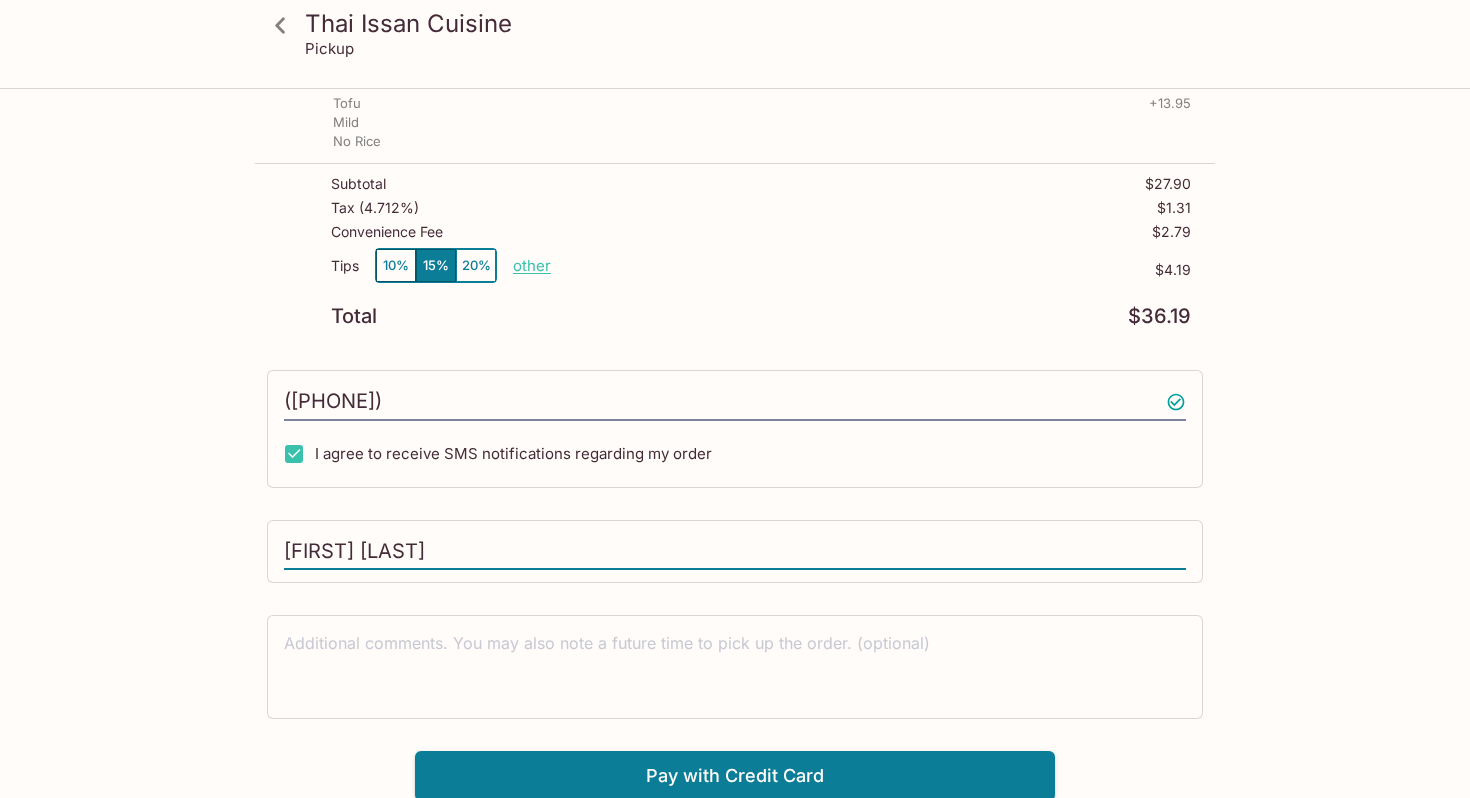 type on "[FIRST] [LAST]" 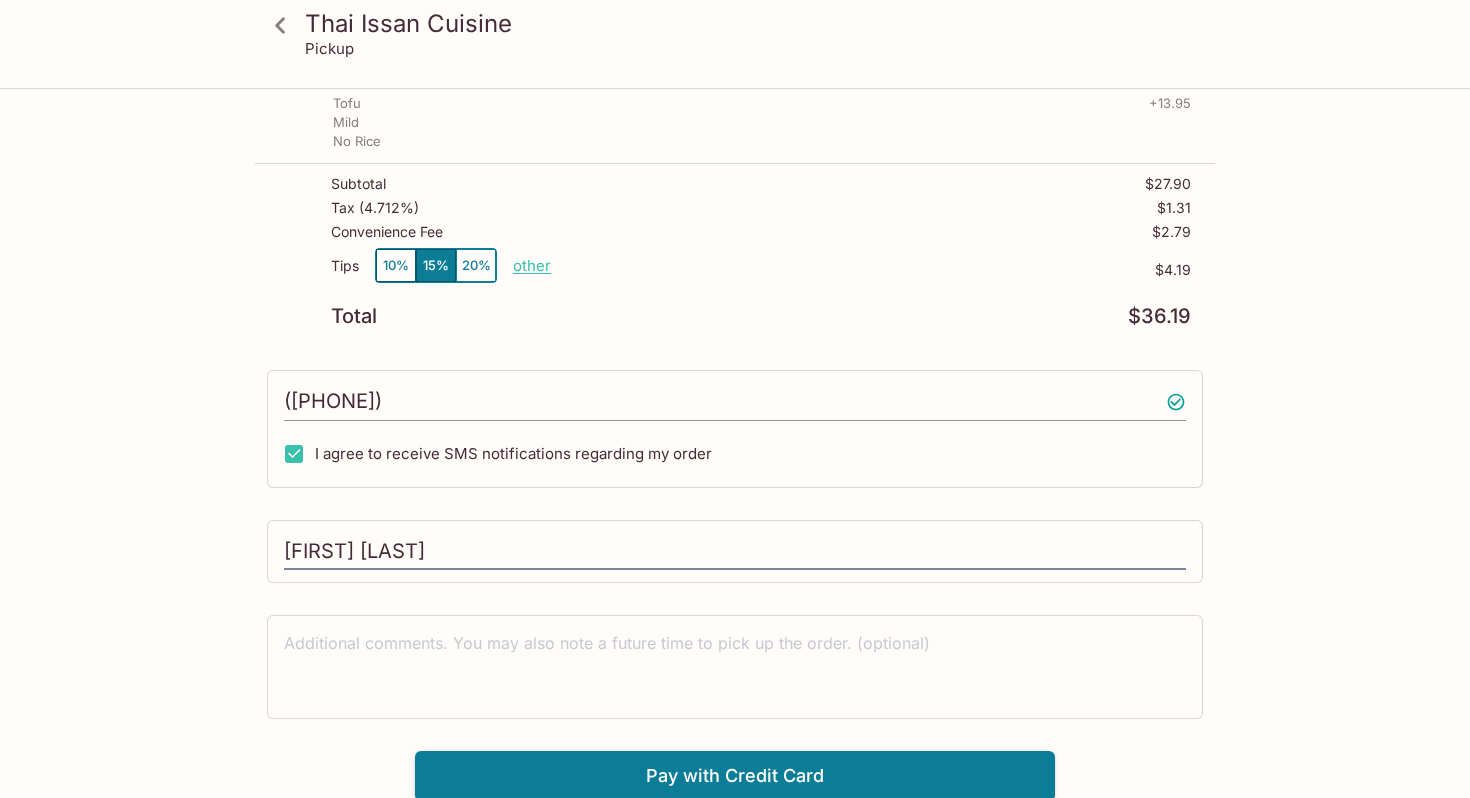 click on "([PHONE])" at bounding box center (735, 402) 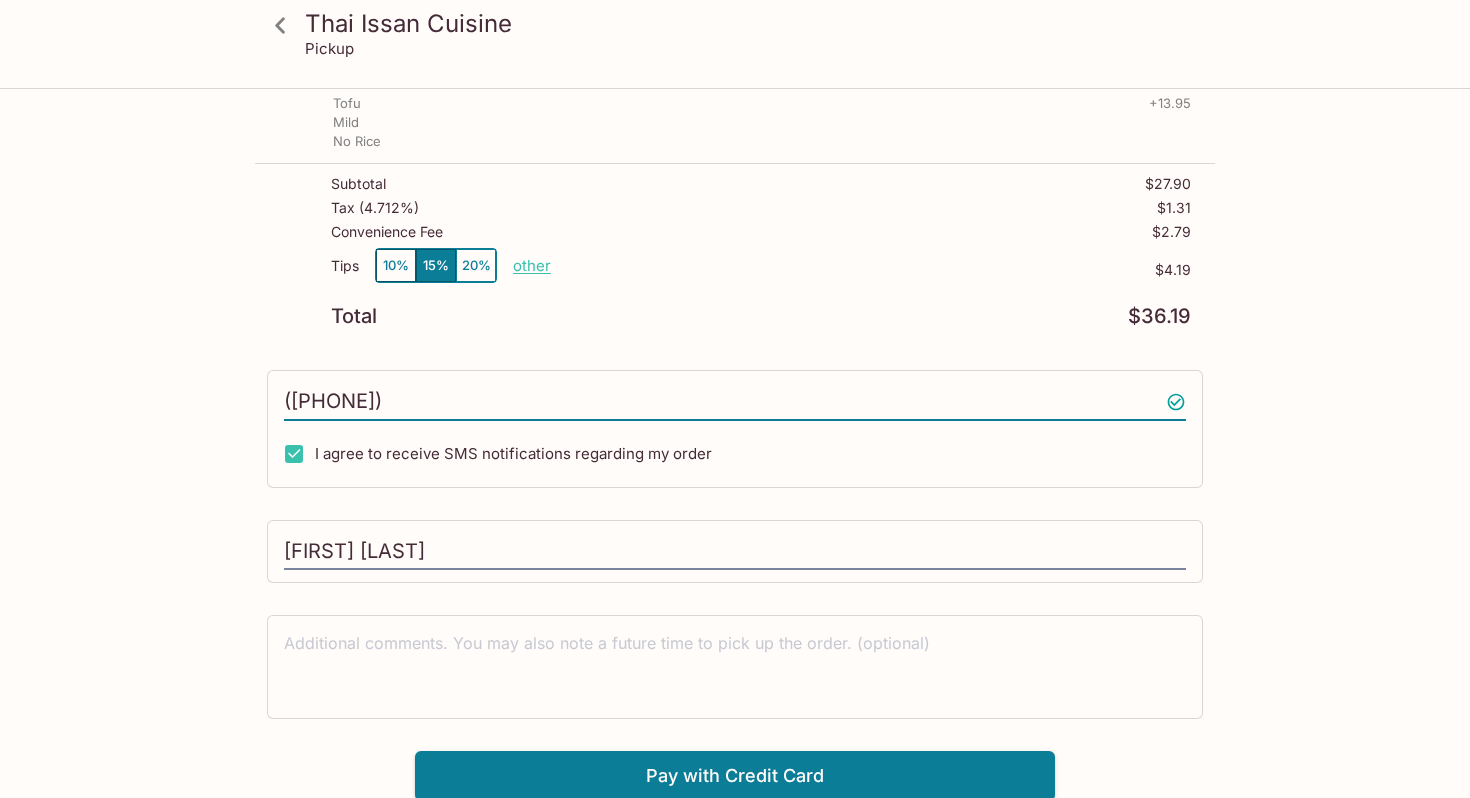 click on "([PHONE])" at bounding box center [735, 402] 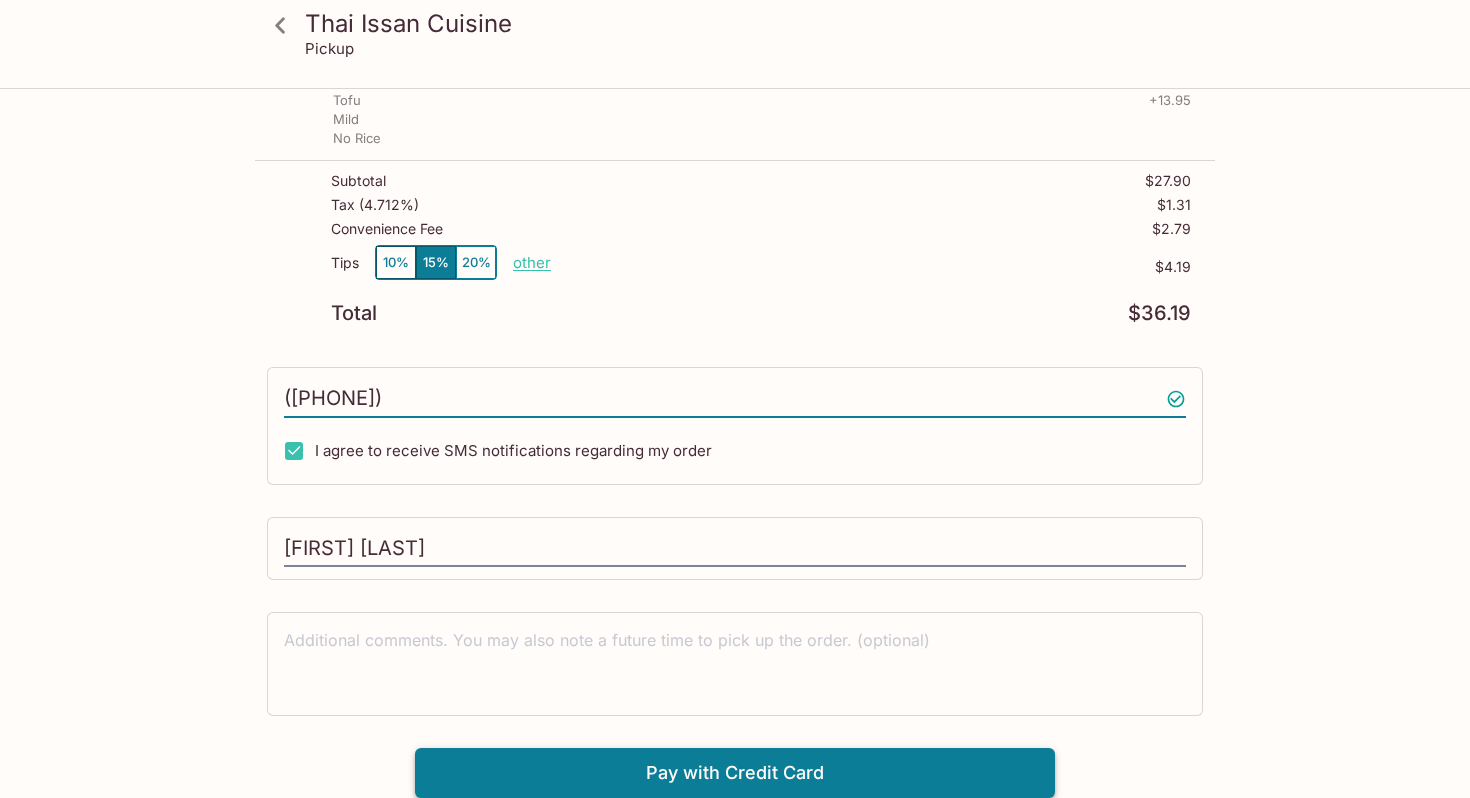 type on "([PHONE])" 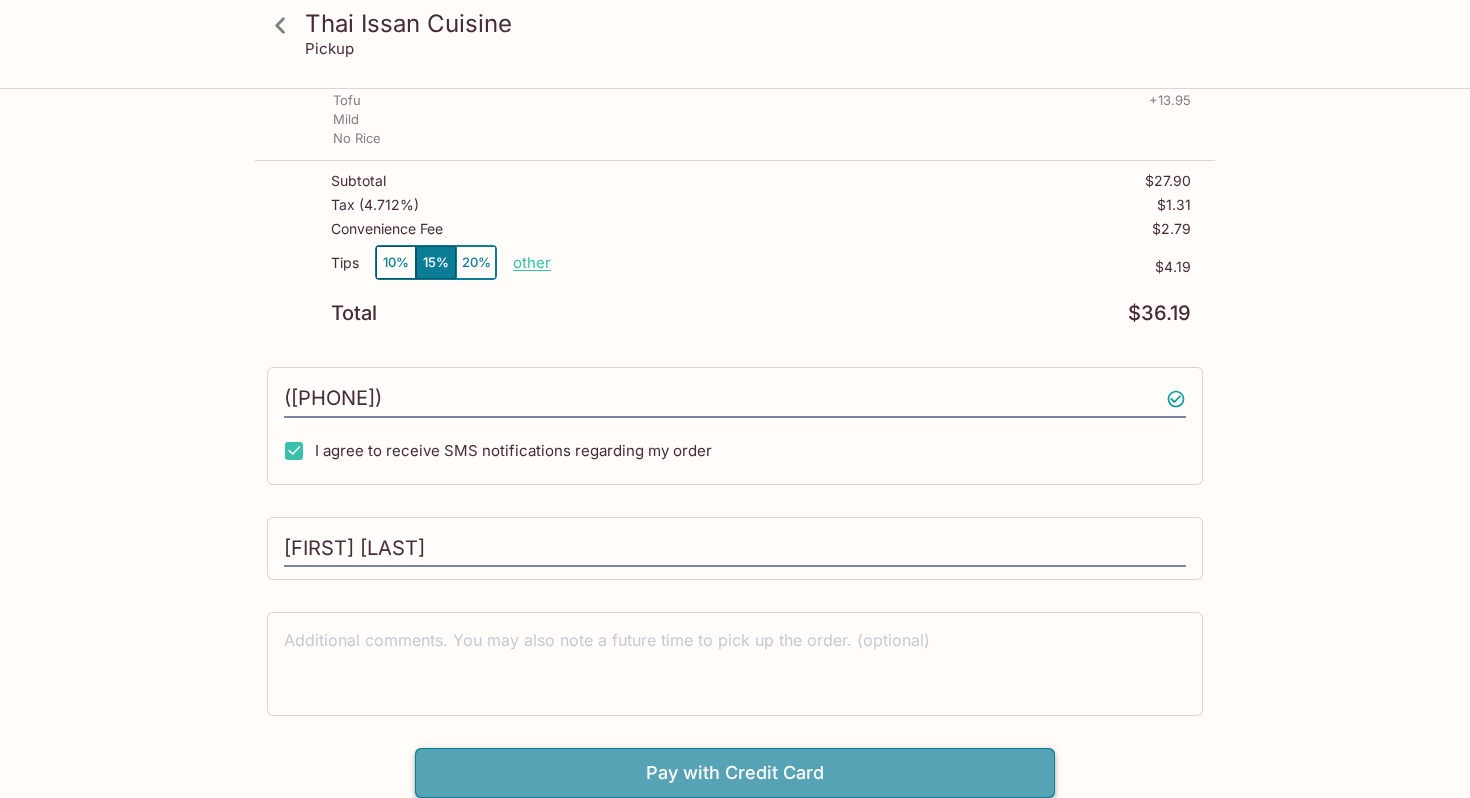 click on "Pay with Credit Card" at bounding box center (735, 773) 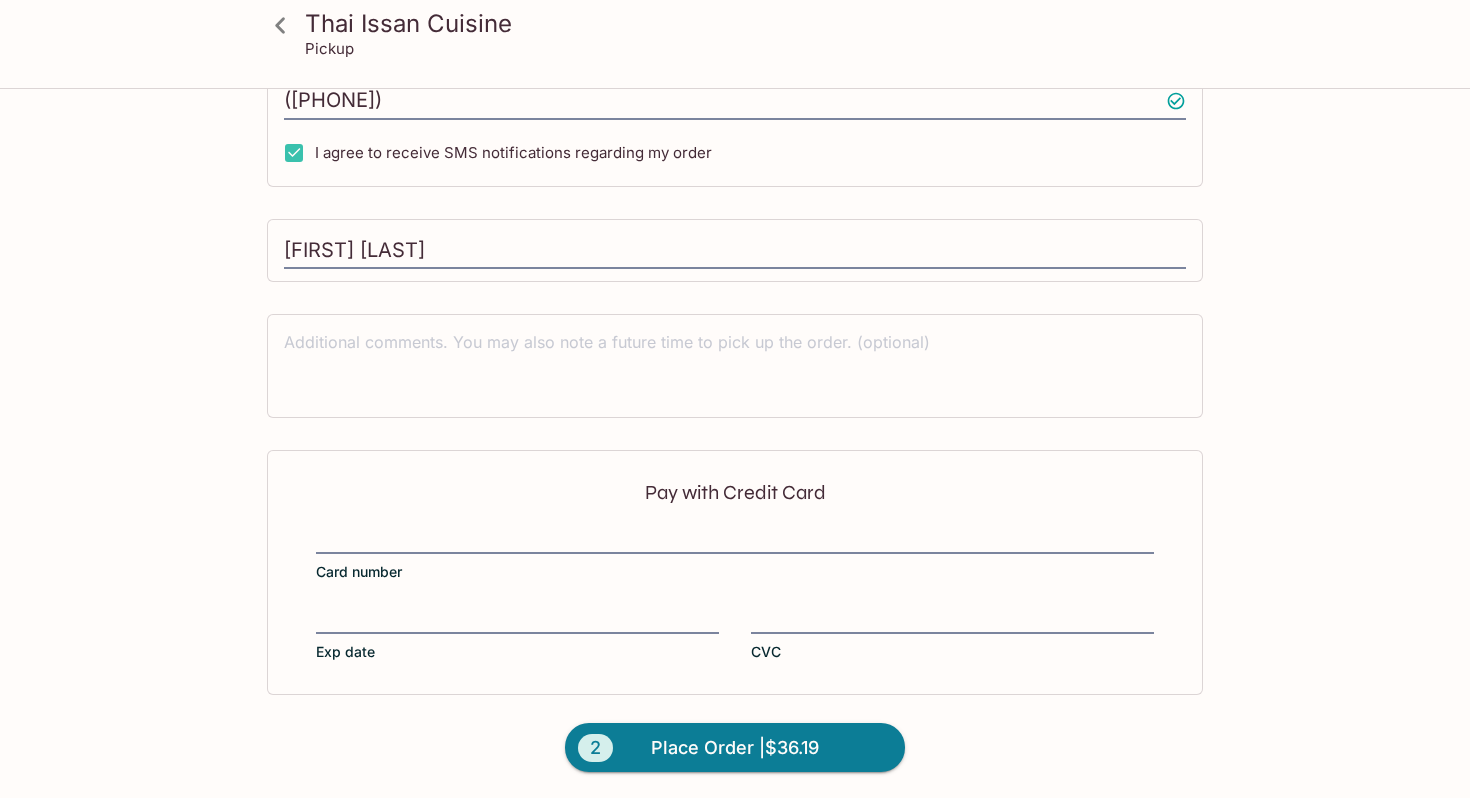 scroll, scrollTop: 585, scrollLeft: 0, axis: vertical 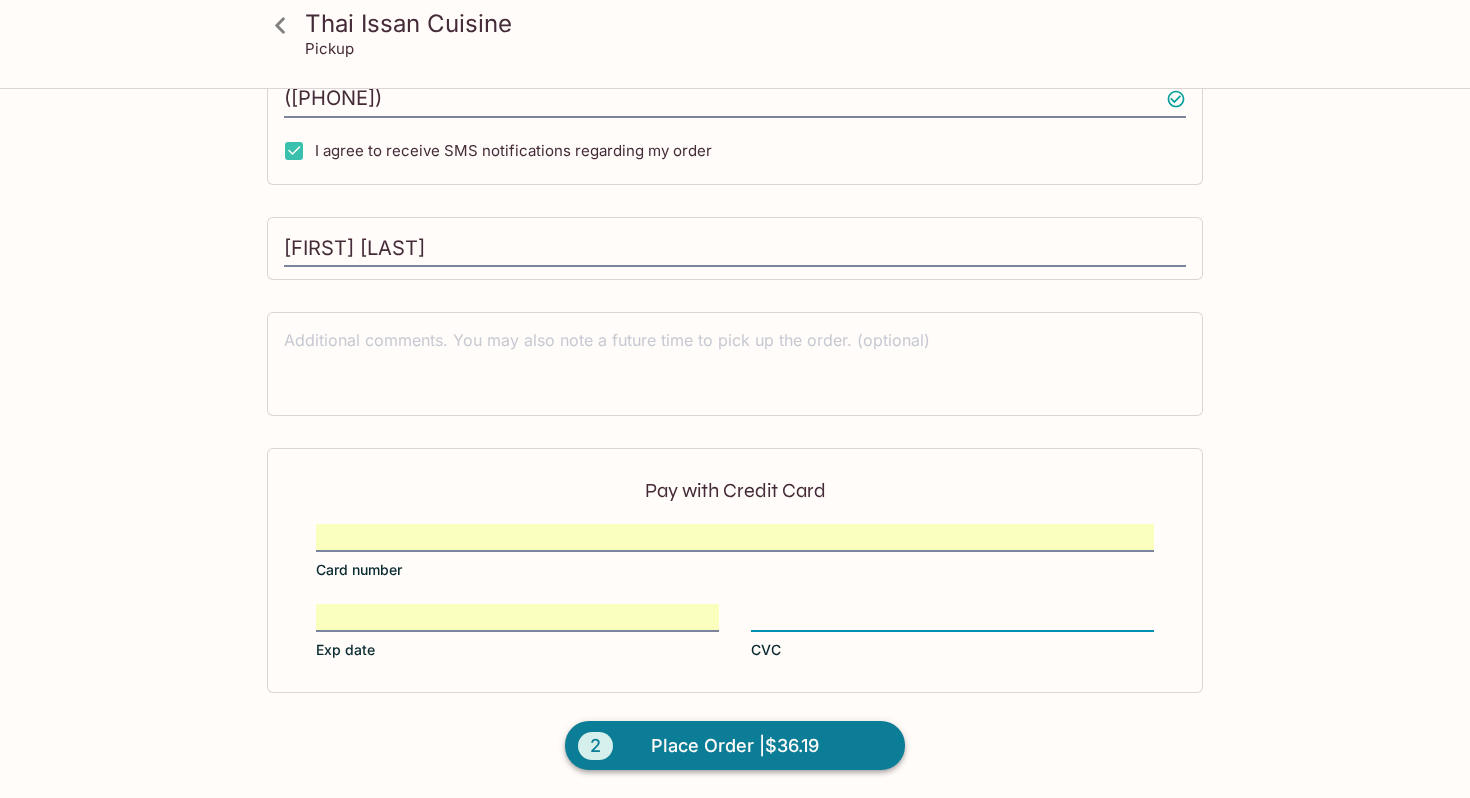 click on "Place Order |  $36.19" at bounding box center (735, 746) 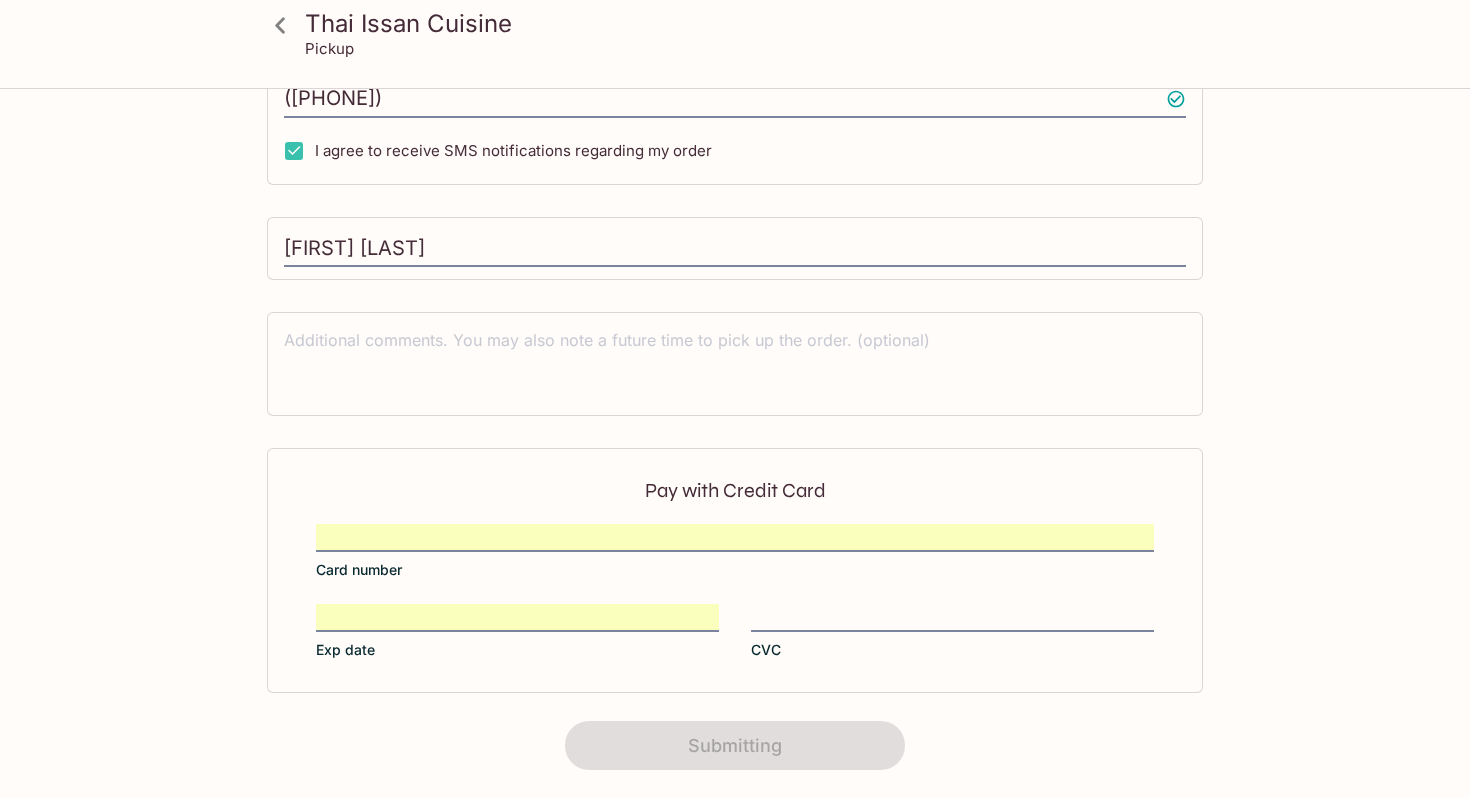 scroll, scrollTop: 364, scrollLeft: 0, axis: vertical 